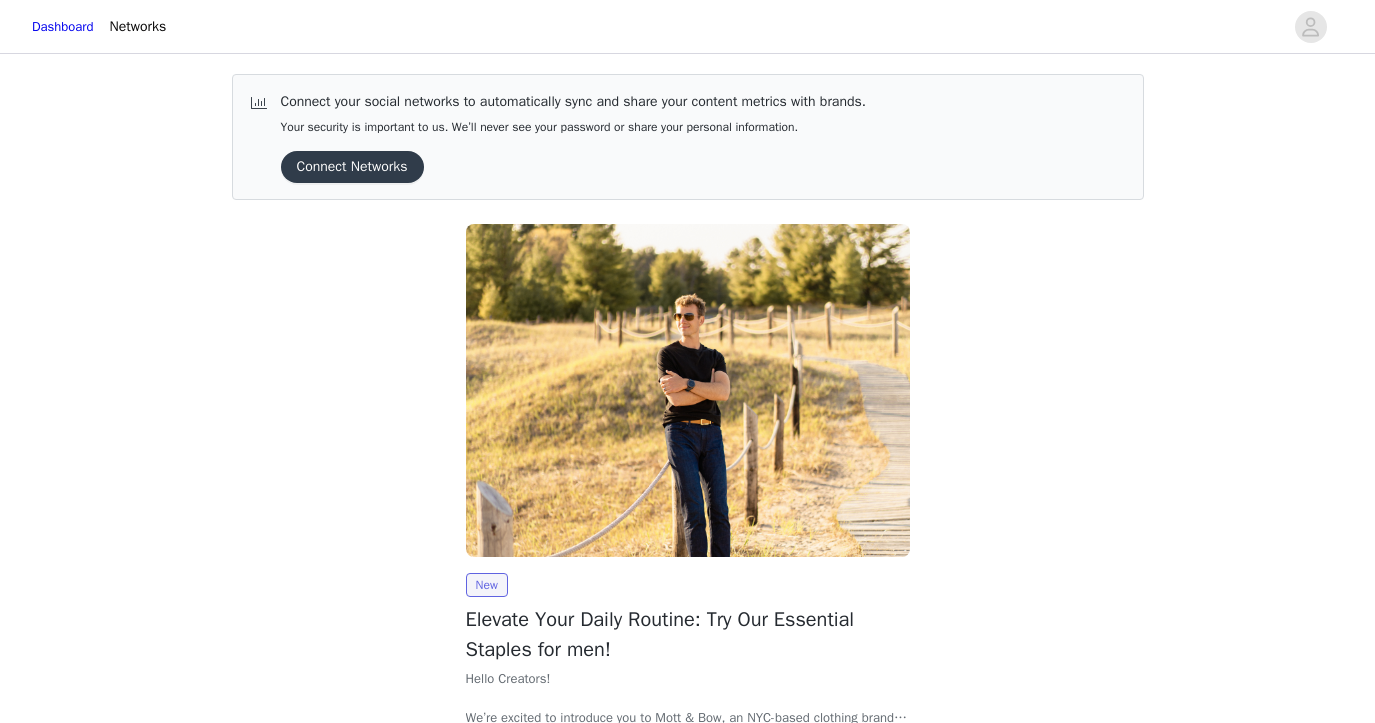 scroll, scrollTop: 153, scrollLeft: 0, axis: vertical 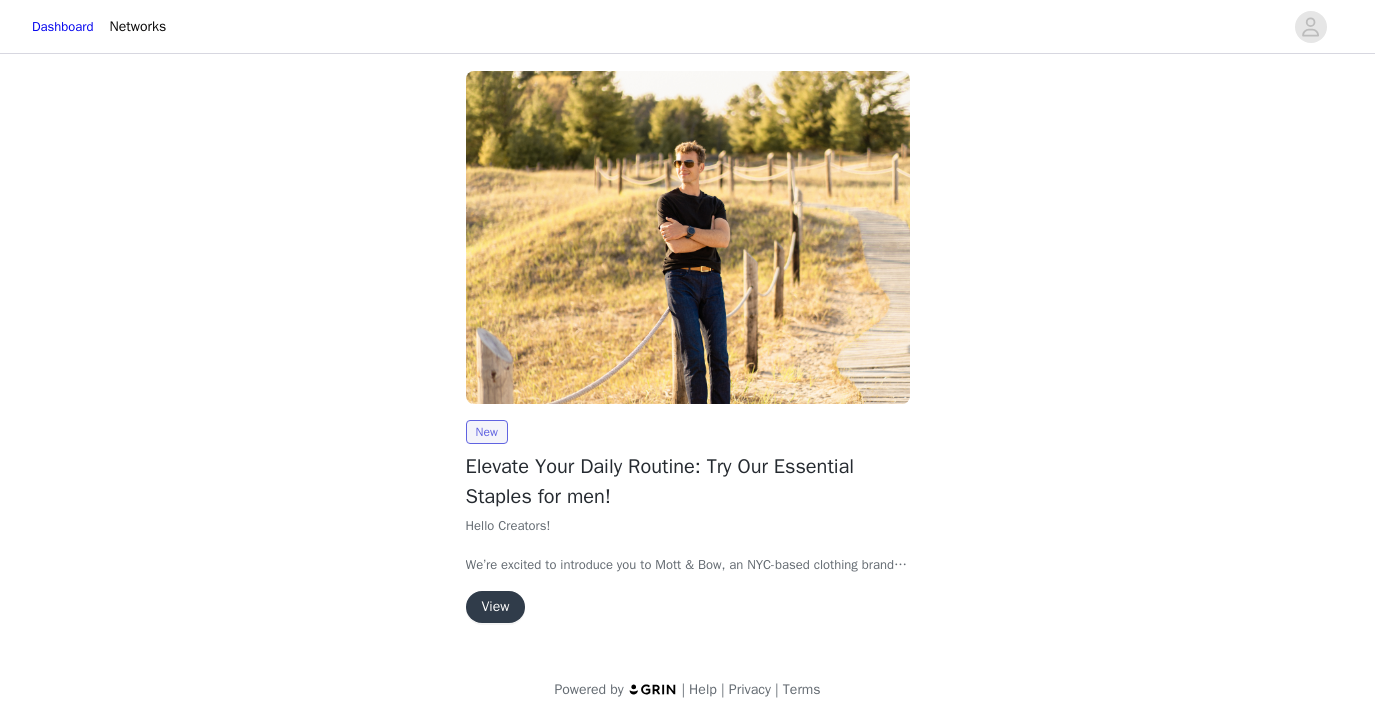 click on "View" at bounding box center (496, 607) 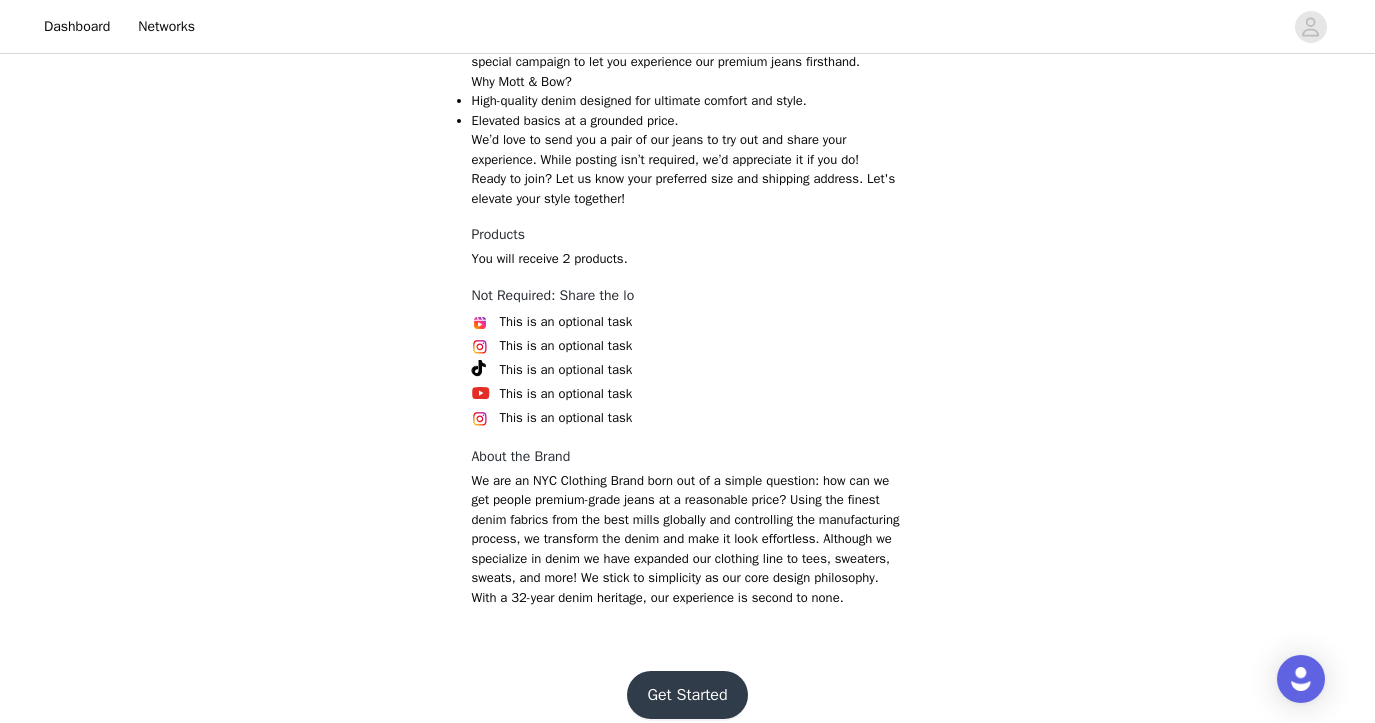 scroll, scrollTop: 1033, scrollLeft: 0, axis: vertical 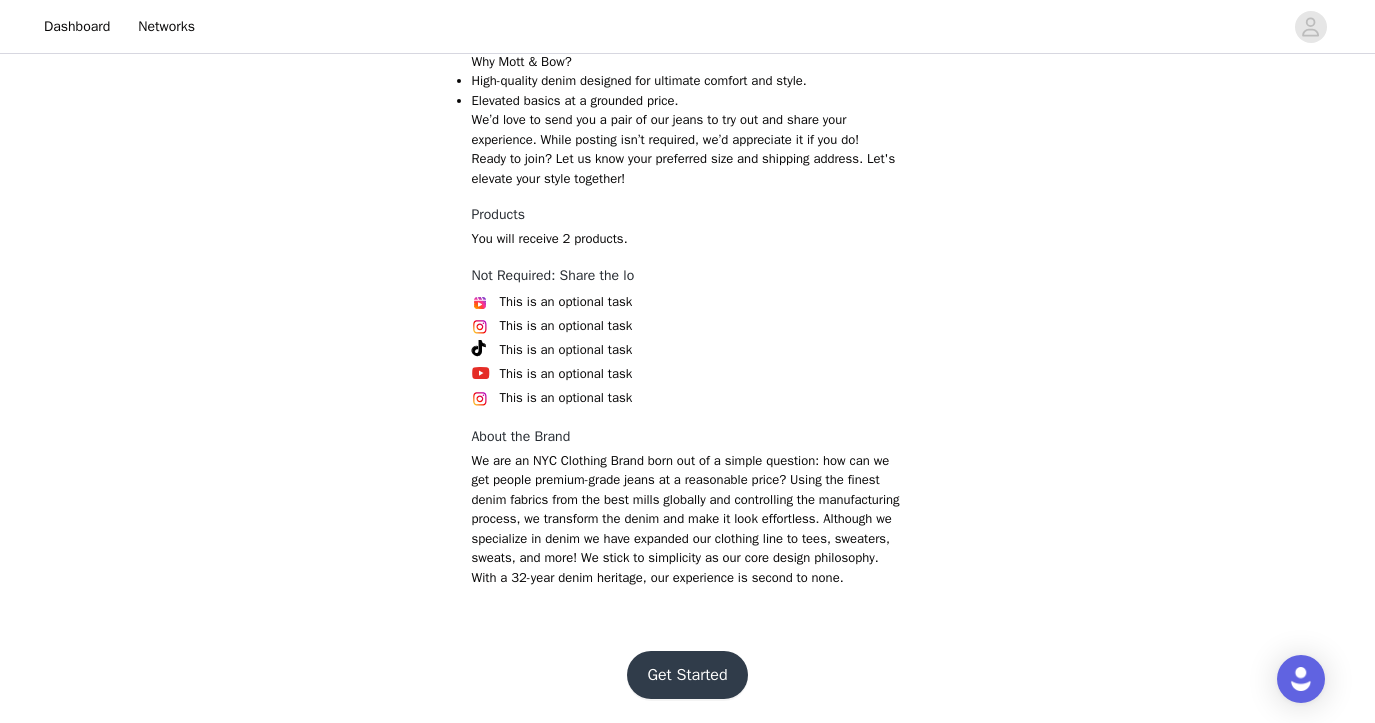 click on "Get Started" at bounding box center [687, 675] 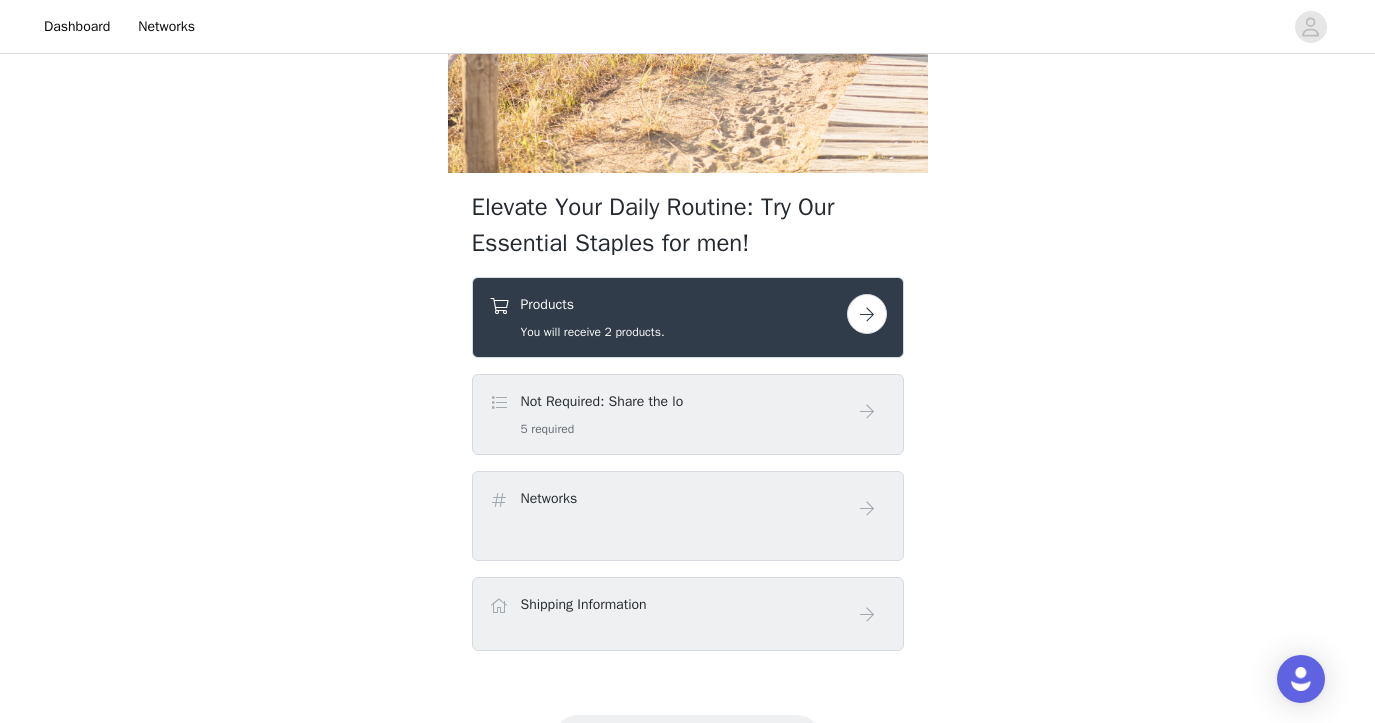scroll, scrollTop: 701, scrollLeft: 0, axis: vertical 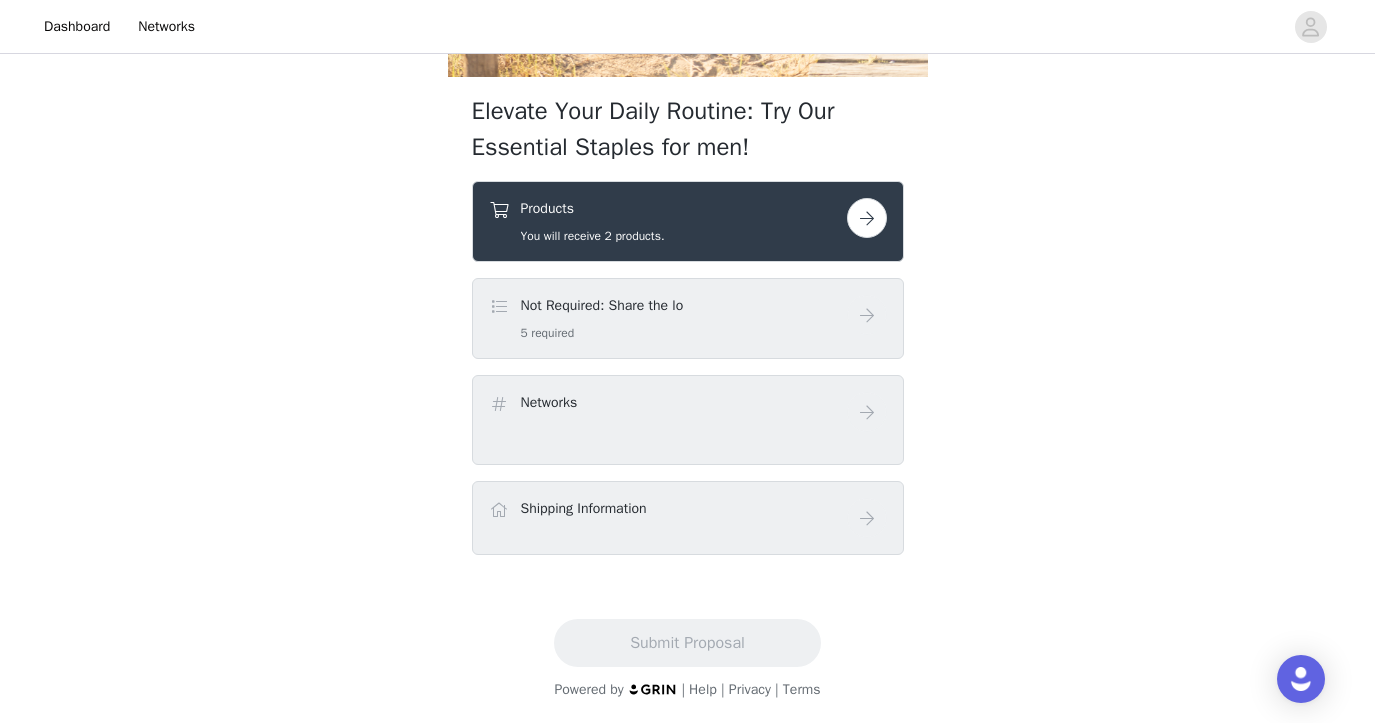 click at bounding box center [867, 218] 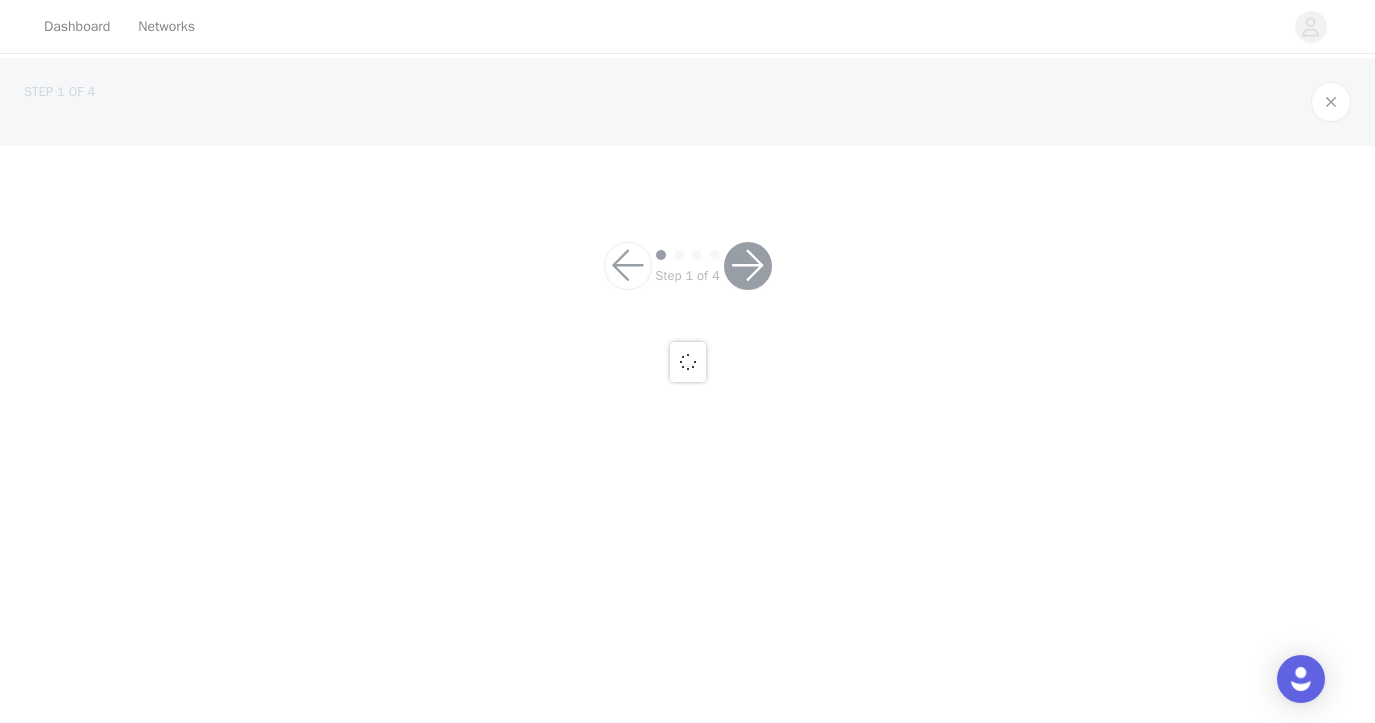 scroll, scrollTop: 0, scrollLeft: 0, axis: both 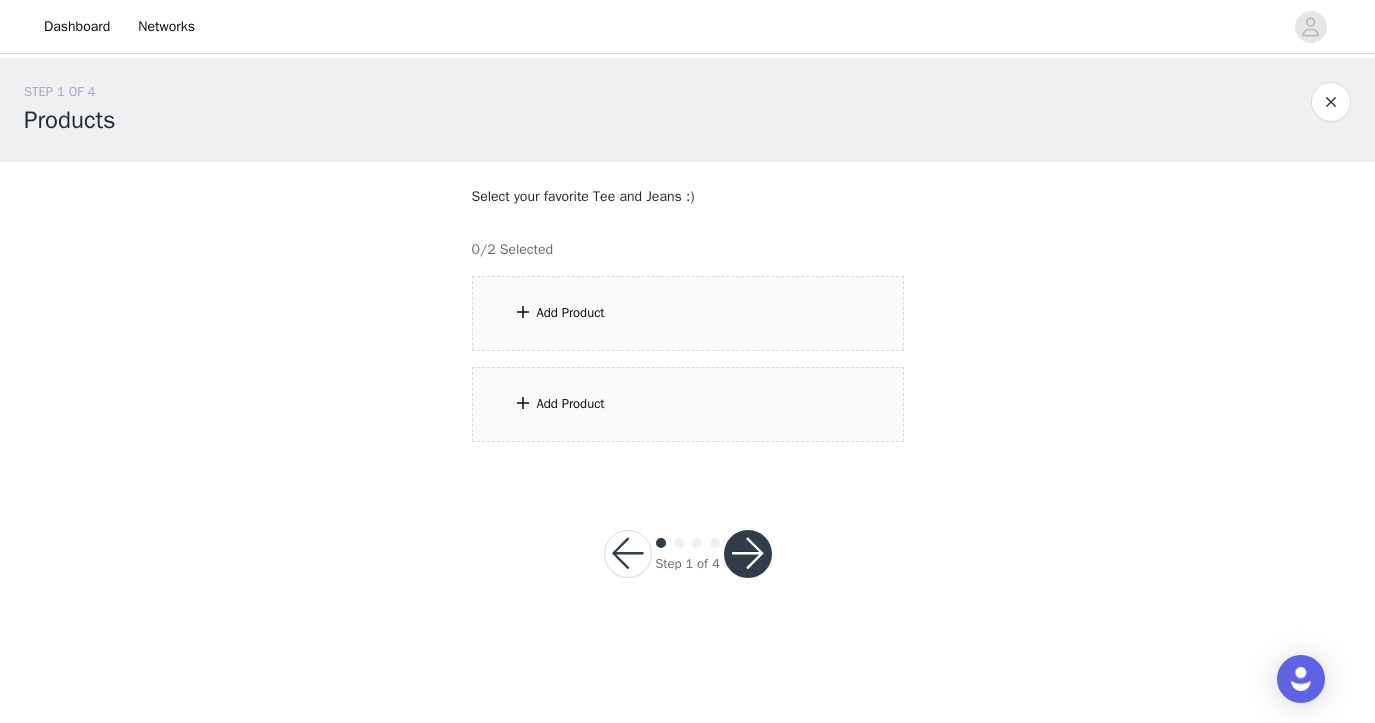 click on "Add Product" at bounding box center [688, 313] 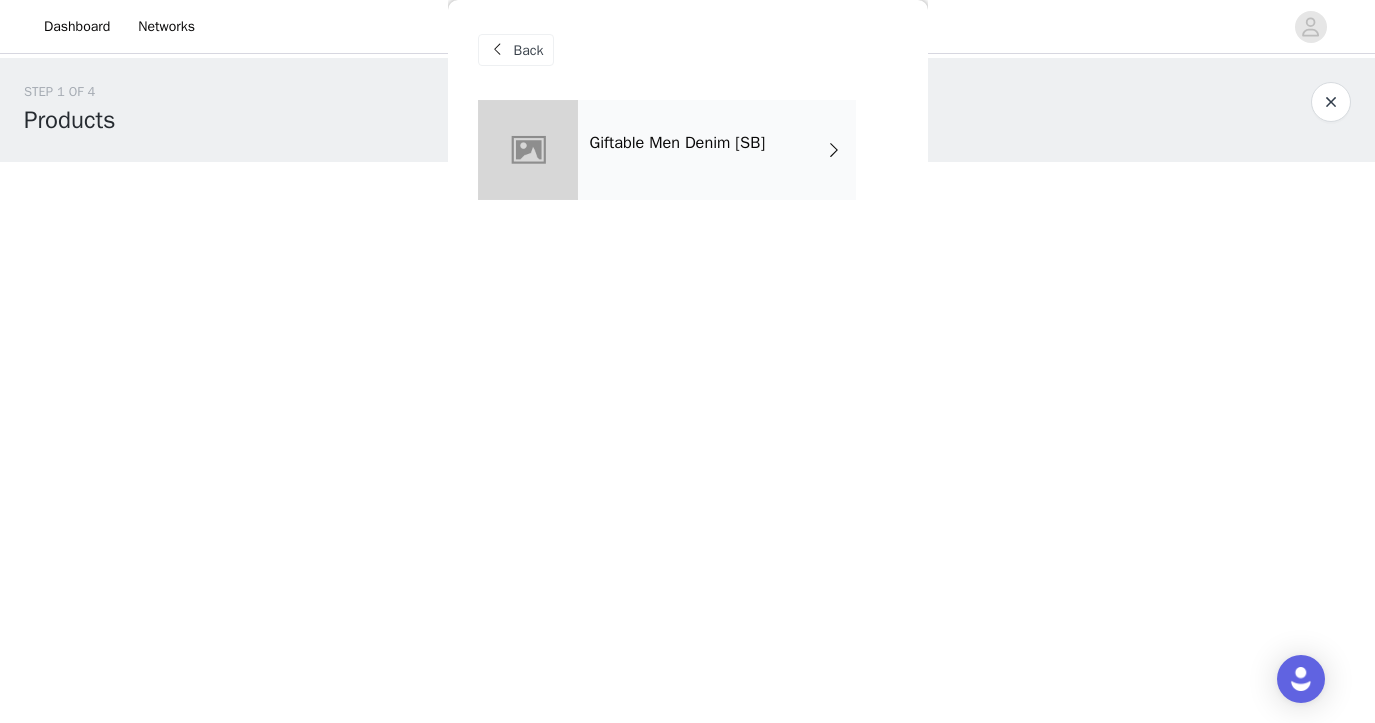 click on "Giftable Men Denim [SB]" at bounding box center (678, 143) 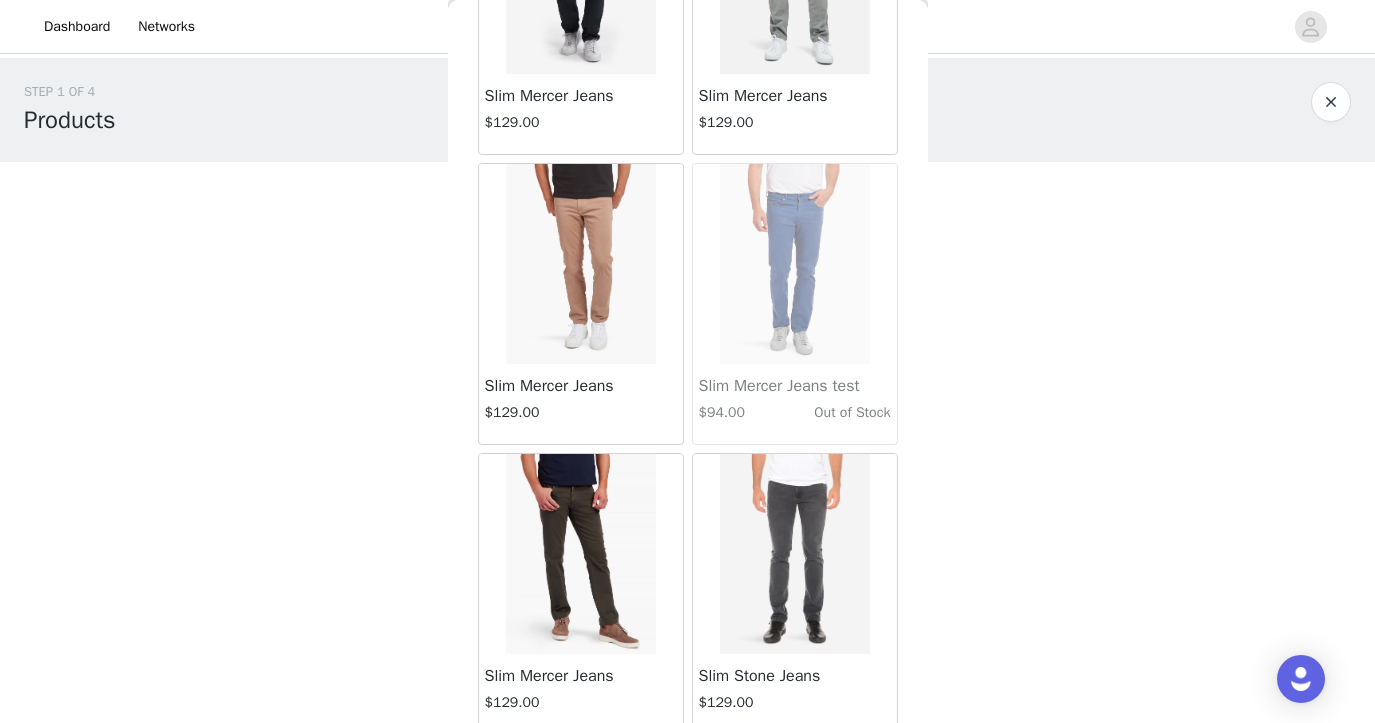 scroll, scrollTop: 2337, scrollLeft: 0, axis: vertical 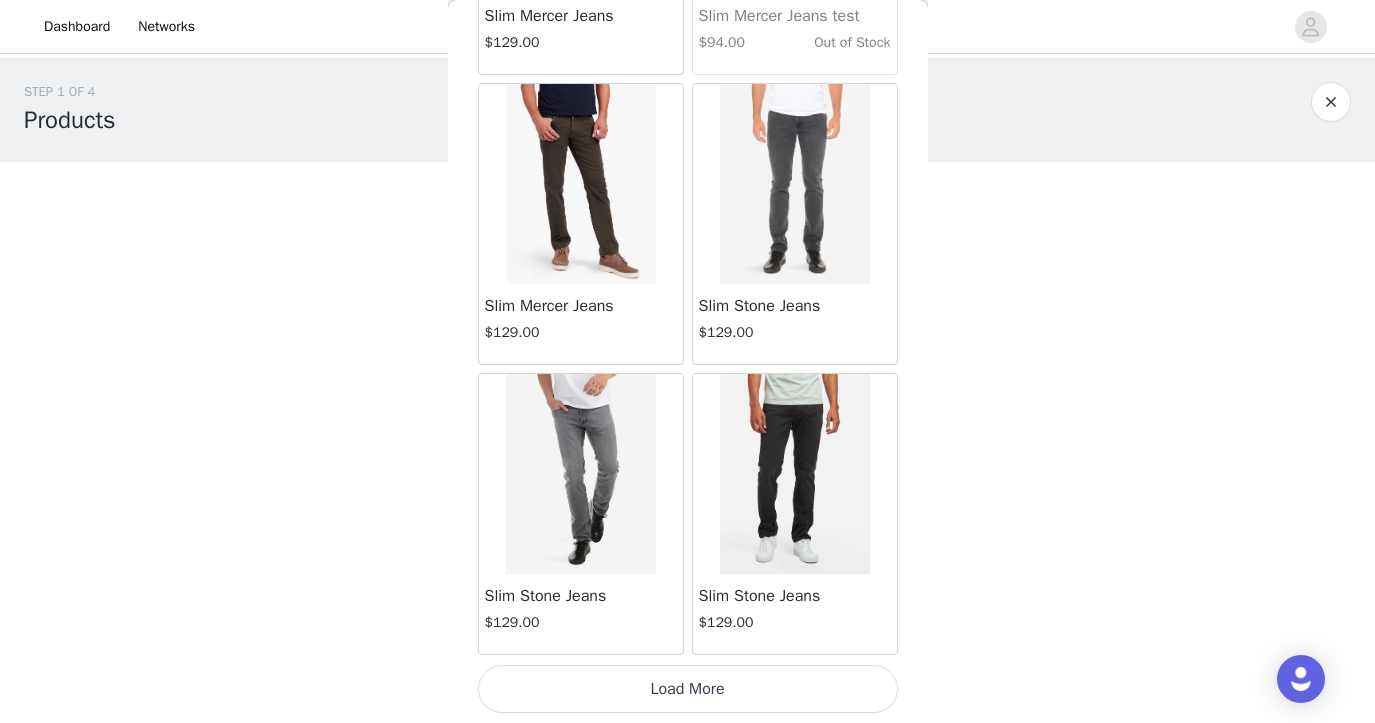 click on "Load More" at bounding box center [688, 689] 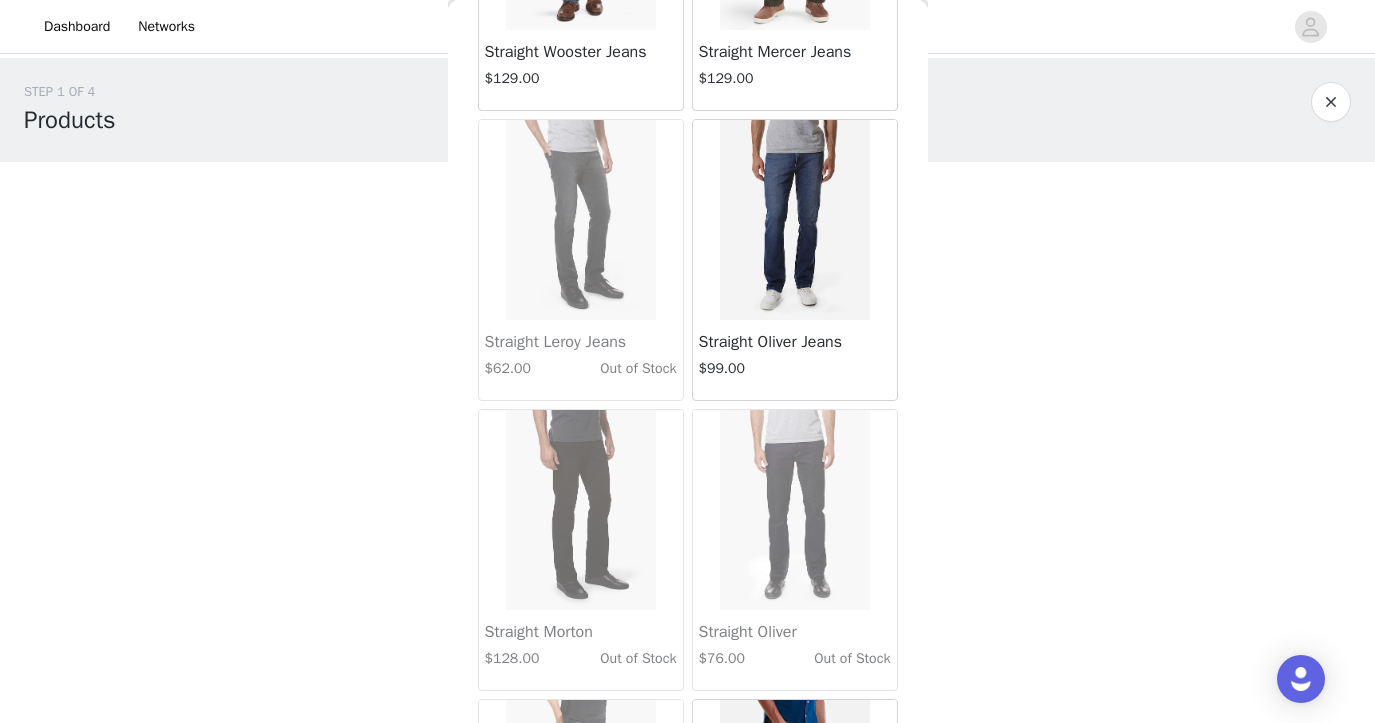 scroll, scrollTop: 5237, scrollLeft: 0, axis: vertical 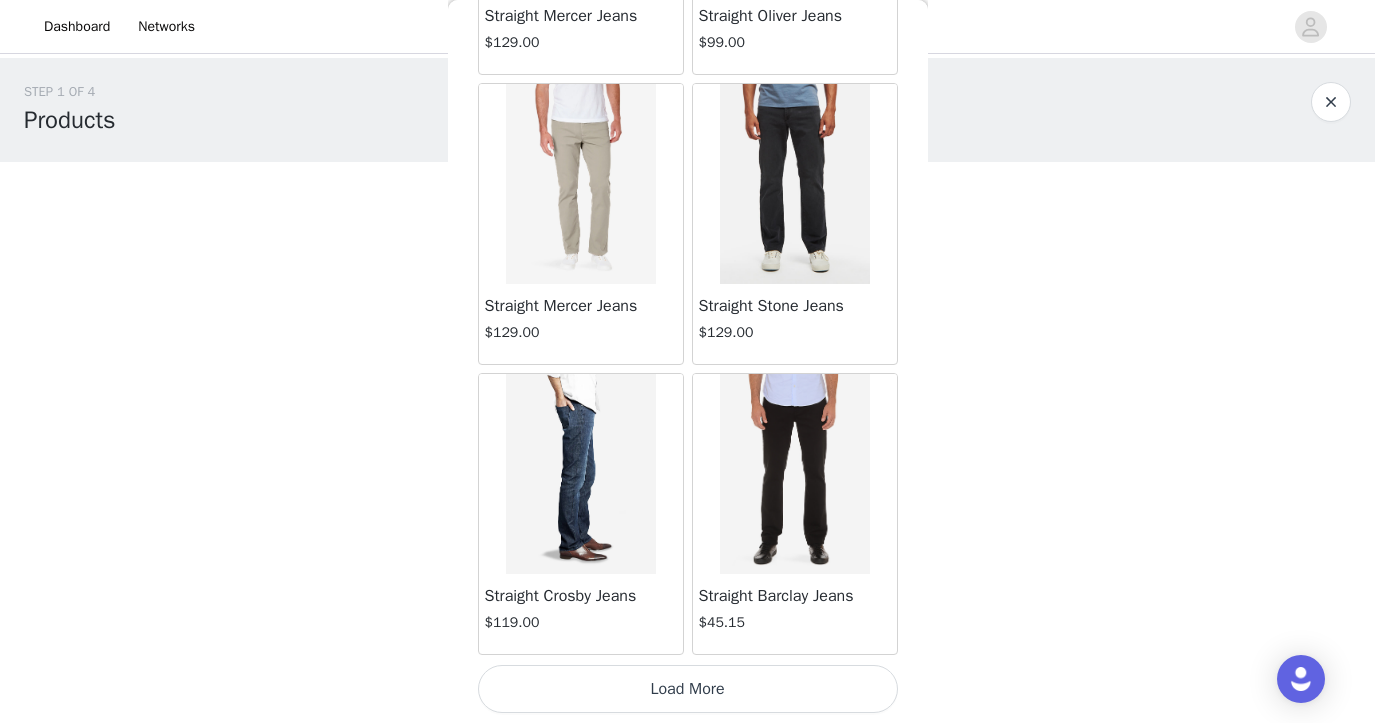 click on "Load More" at bounding box center (688, 689) 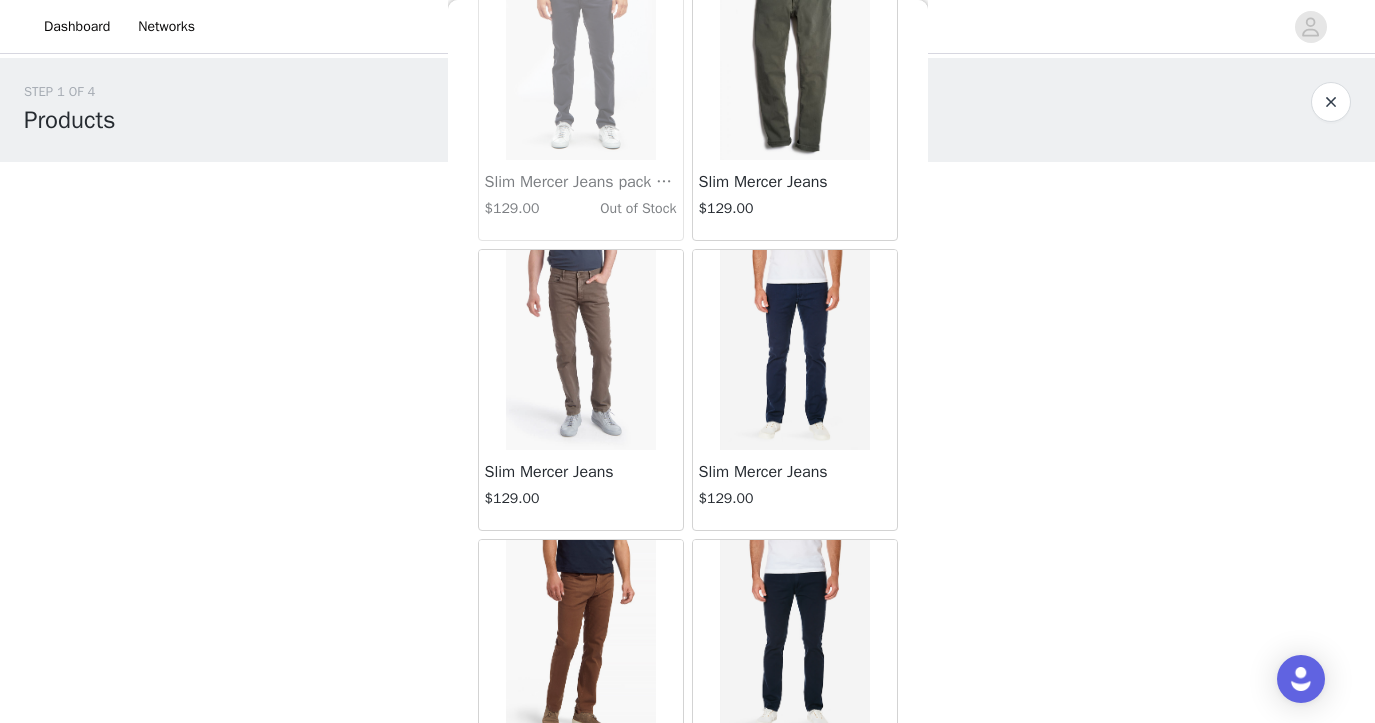 scroll, scrollTop: 0, scrollLeft: 0, axis: both 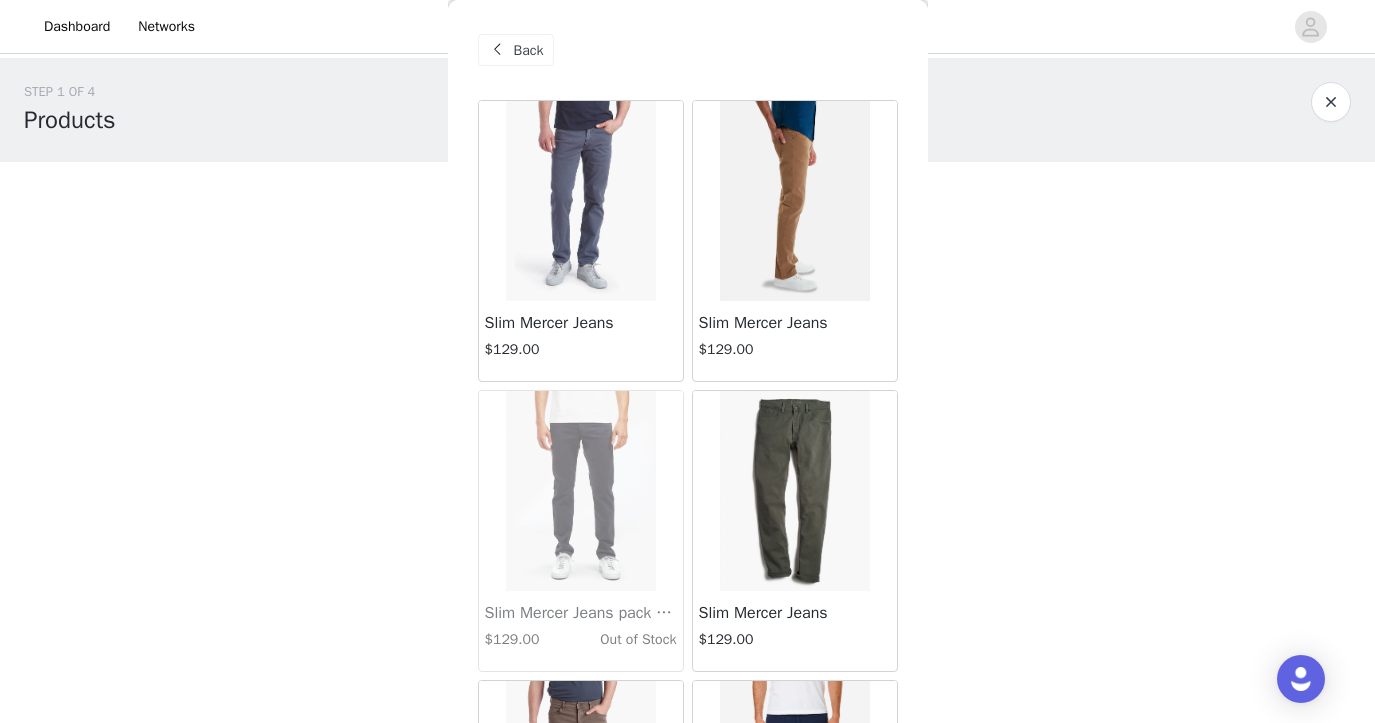 click on "Back" at bounding box center [688, 50] 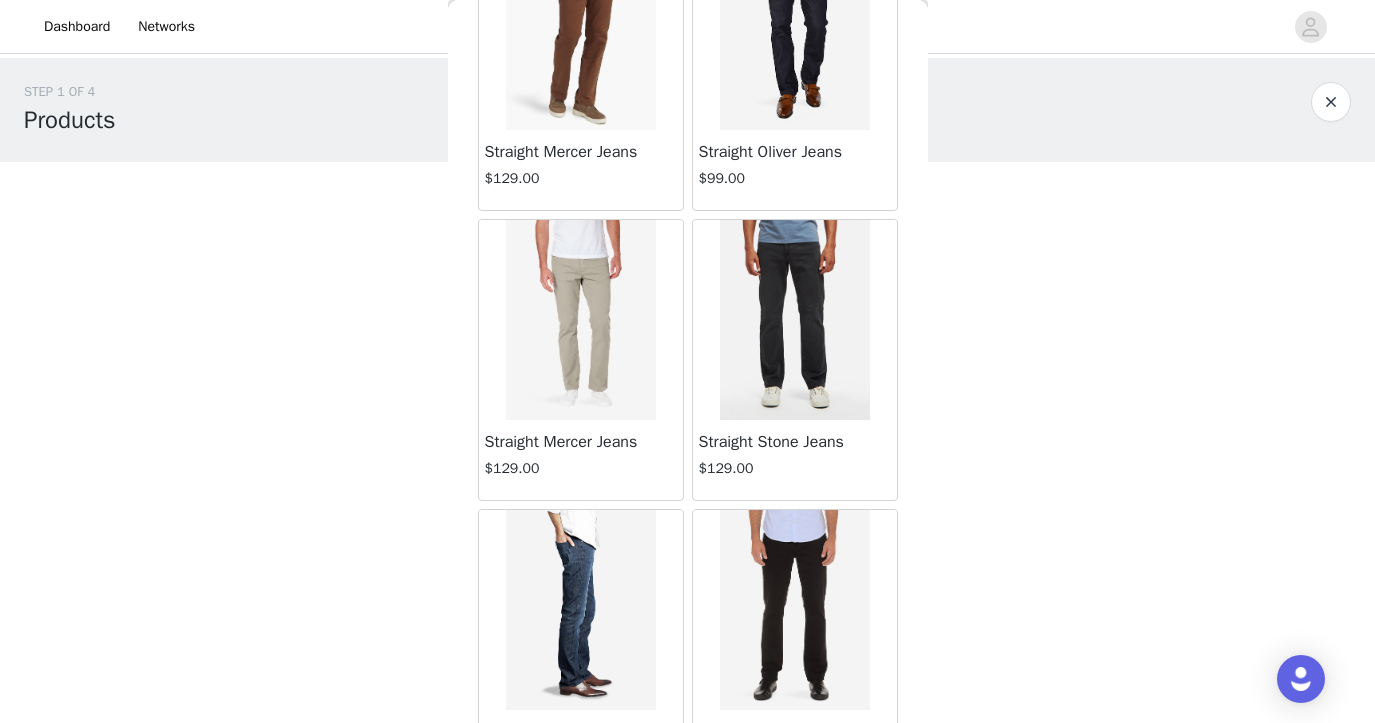 scroll, scrollTop: 5206, scrollLeft: 0, axis: vertical 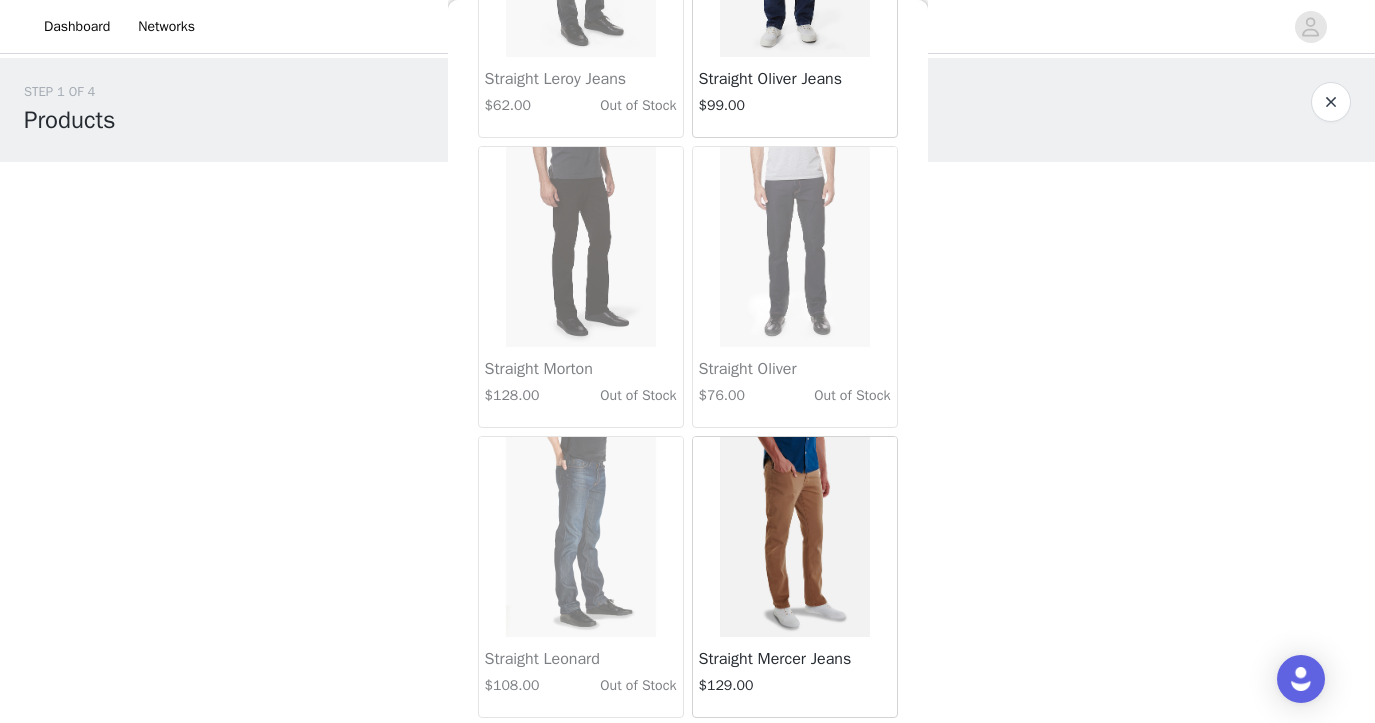 click at bounding box center (795, 537) 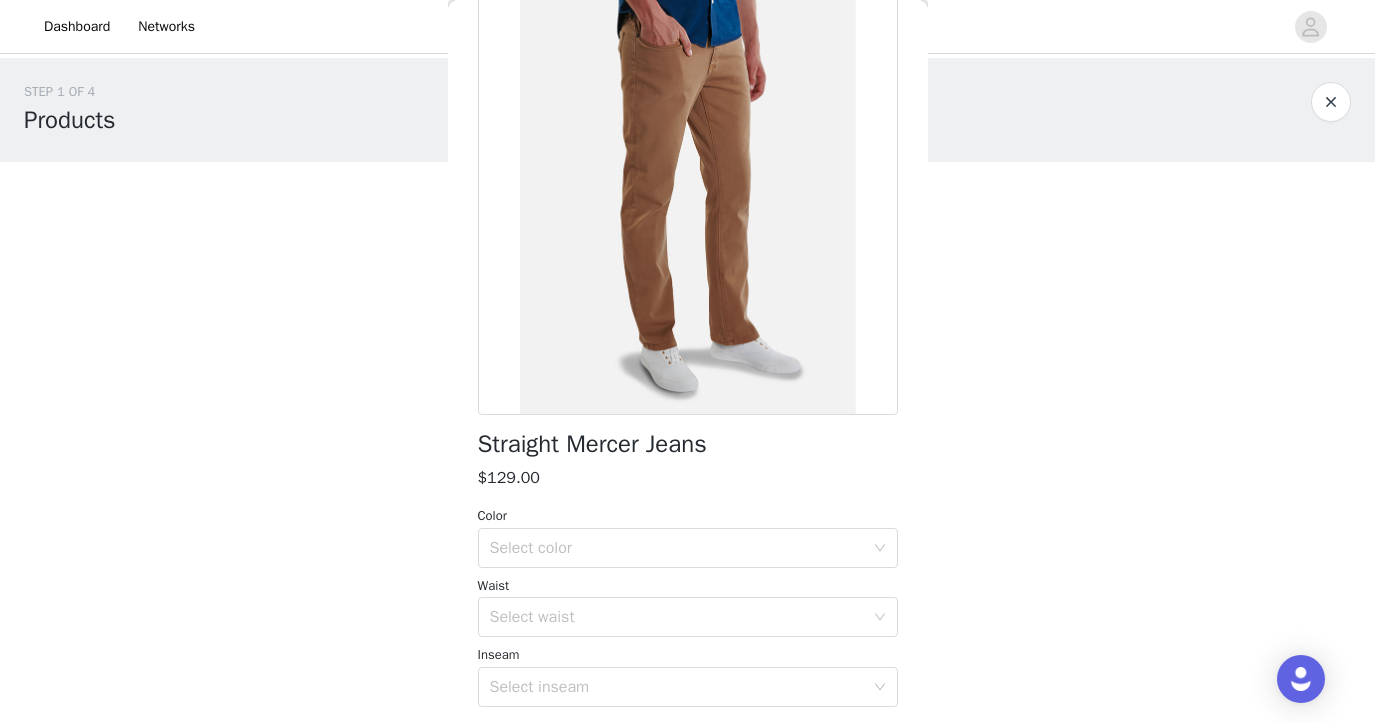 scroll, scrollTop: 171, scrollLeft: 0, axis: vertical 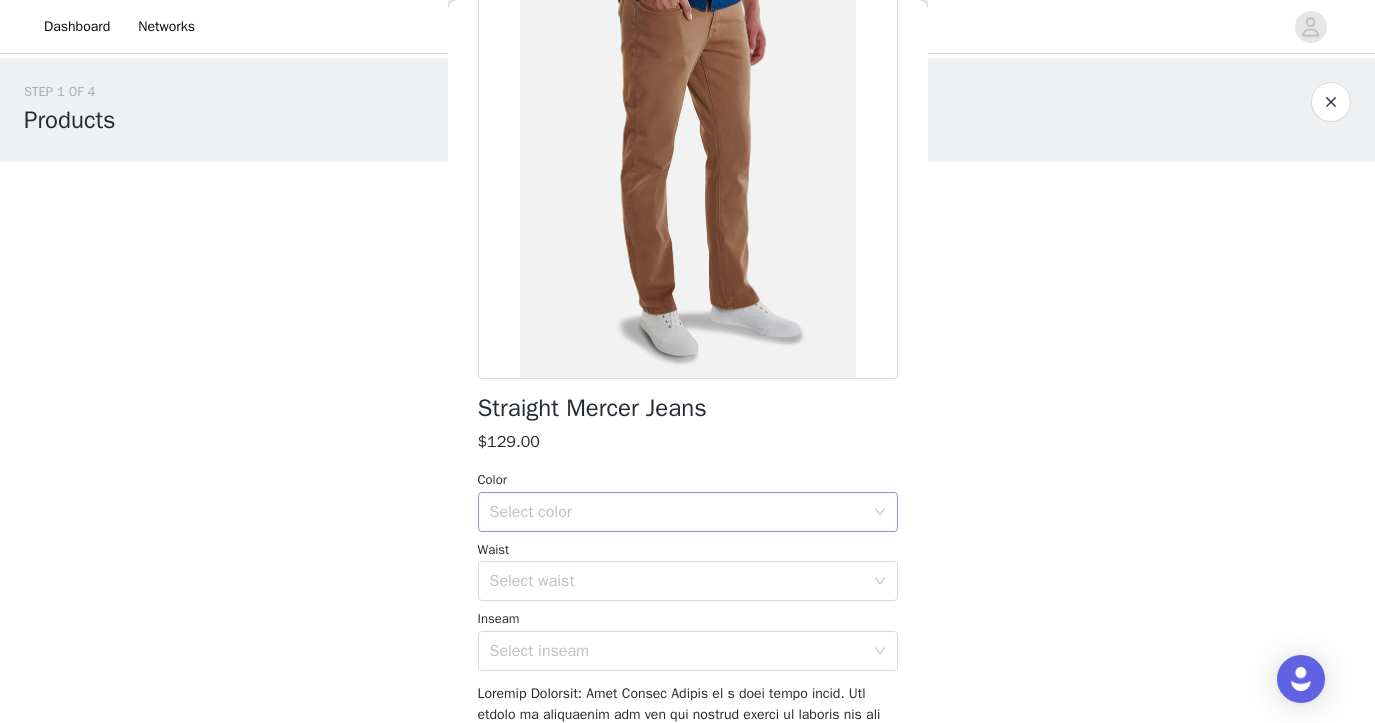click on "Select color" at bounding box center [677, 512] 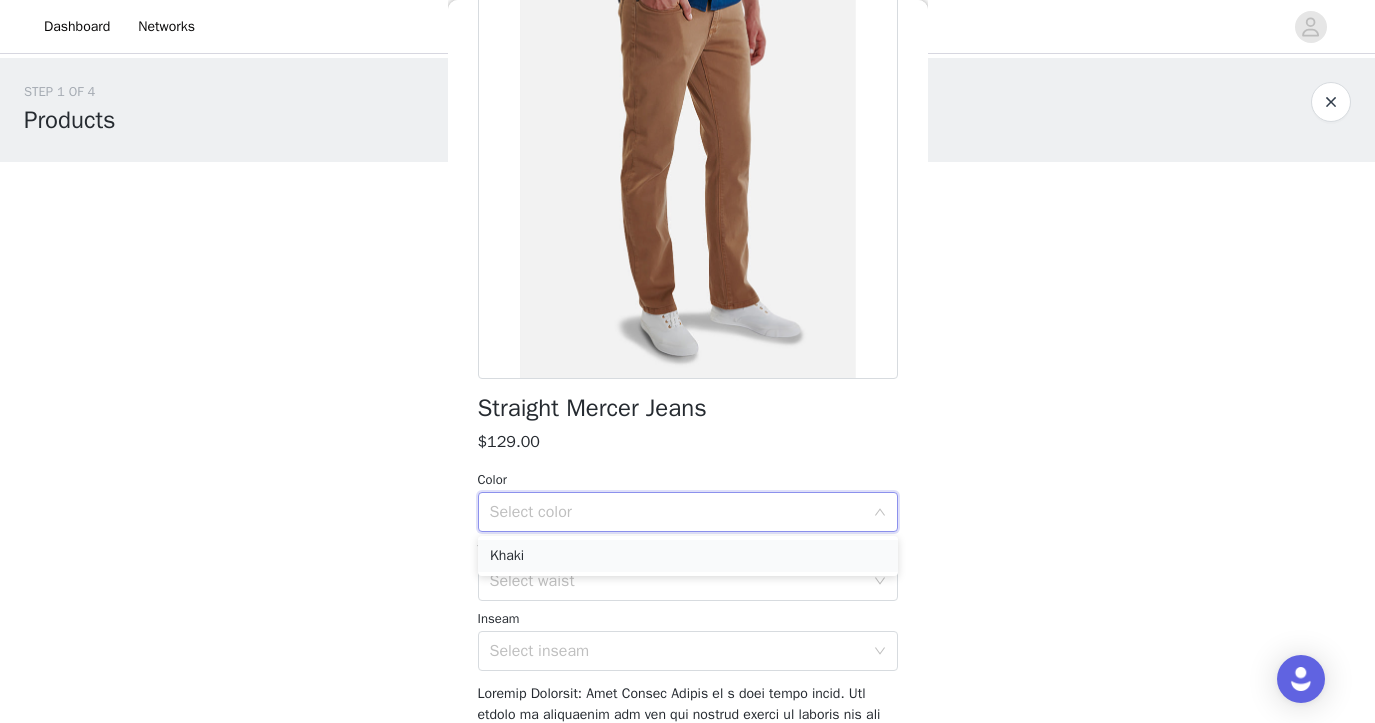 click on "Khaki" at bounding box center [688, 556] 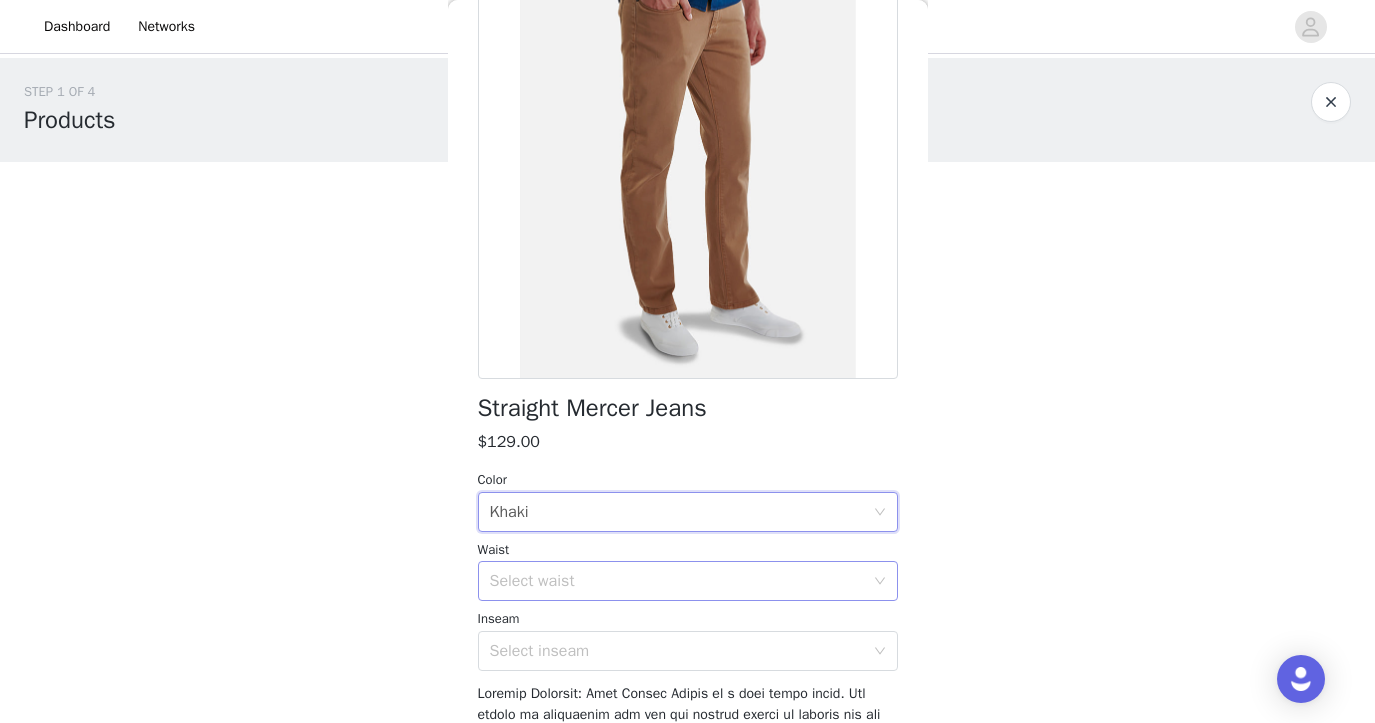 click on "Select waist" at bounding box center (677, 581) 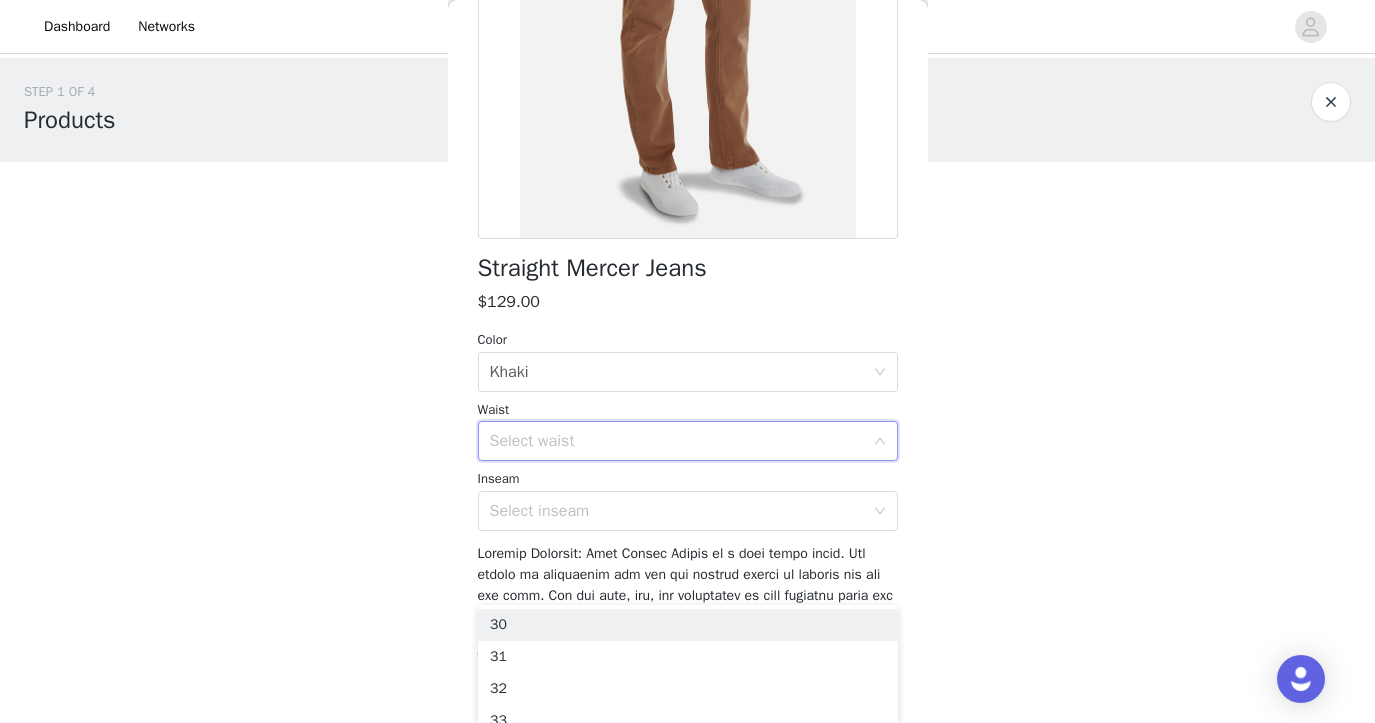 scroll, scrollTop: 322, scrollLeft: 0, axis: vertical 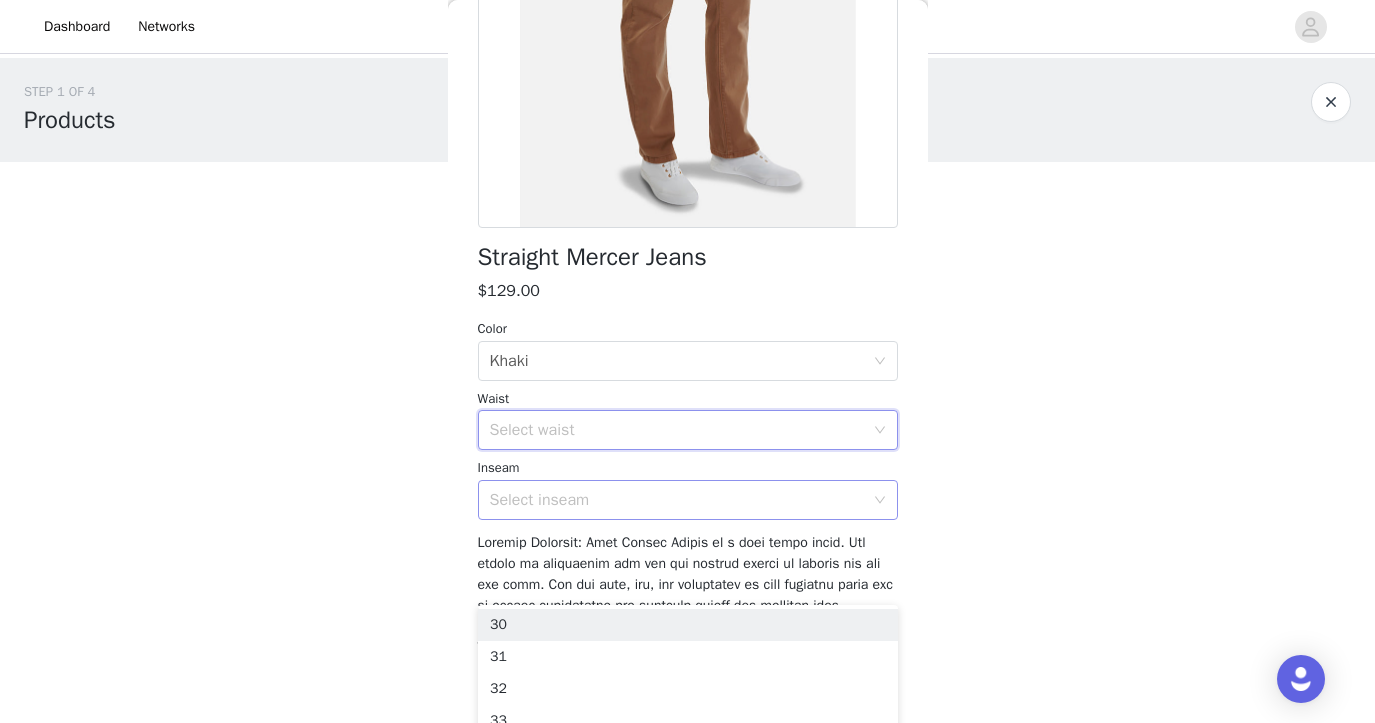click on "Select inseam" at bounding box center [677, 500] 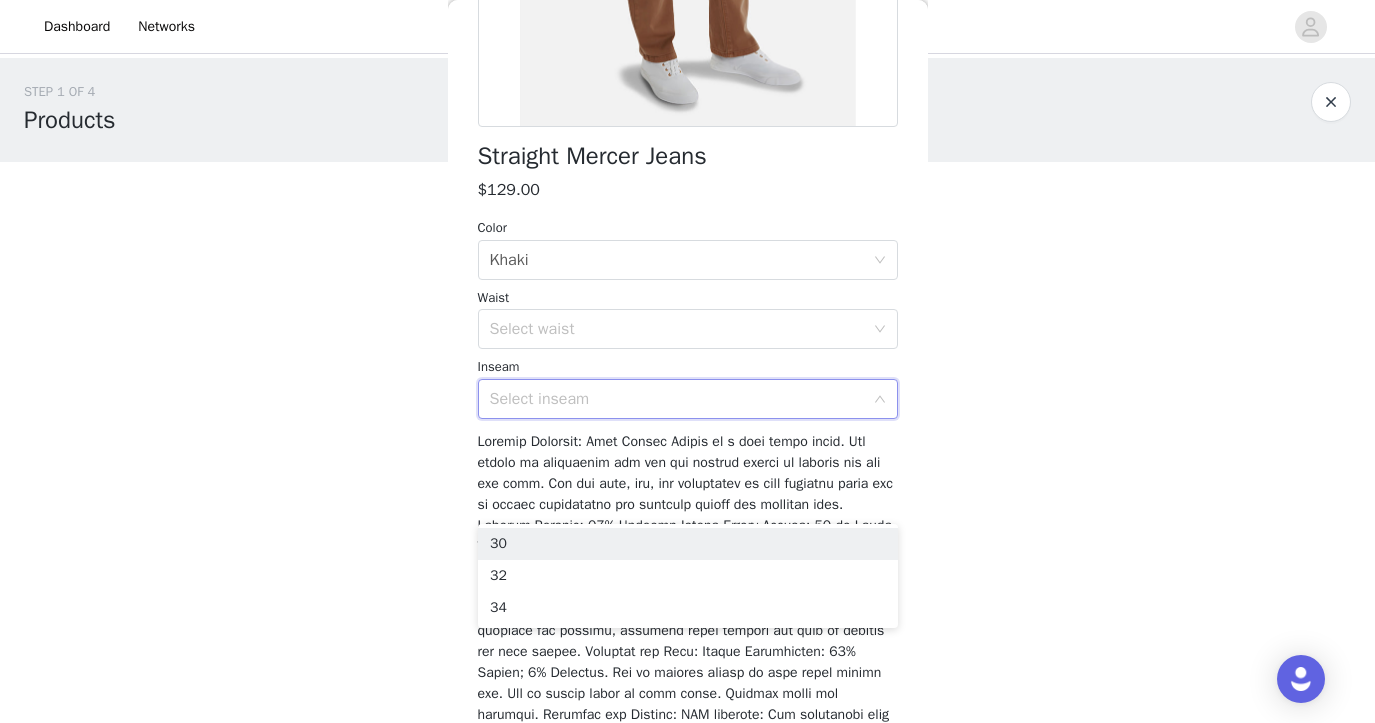 click at bounding box center [688, 651] 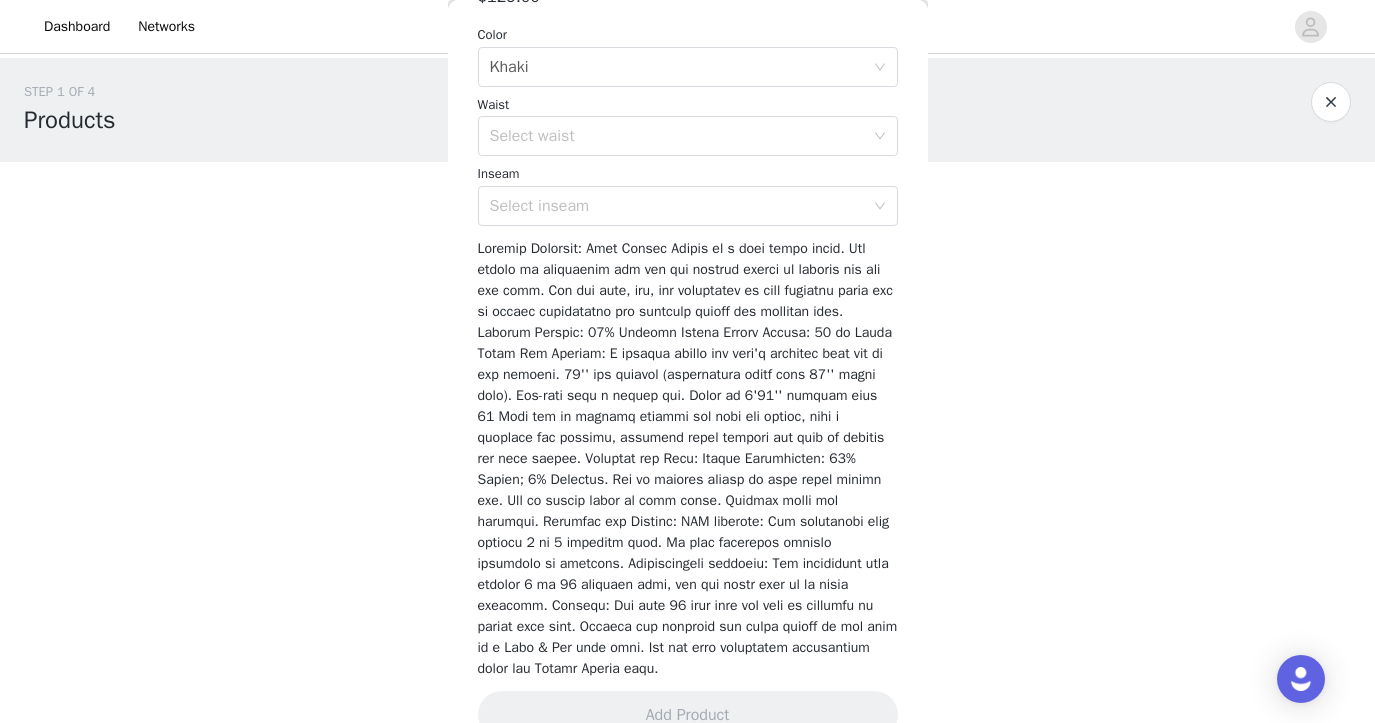 scroll, scrollTop: 655, scrollLeft: 0, axis: vertical 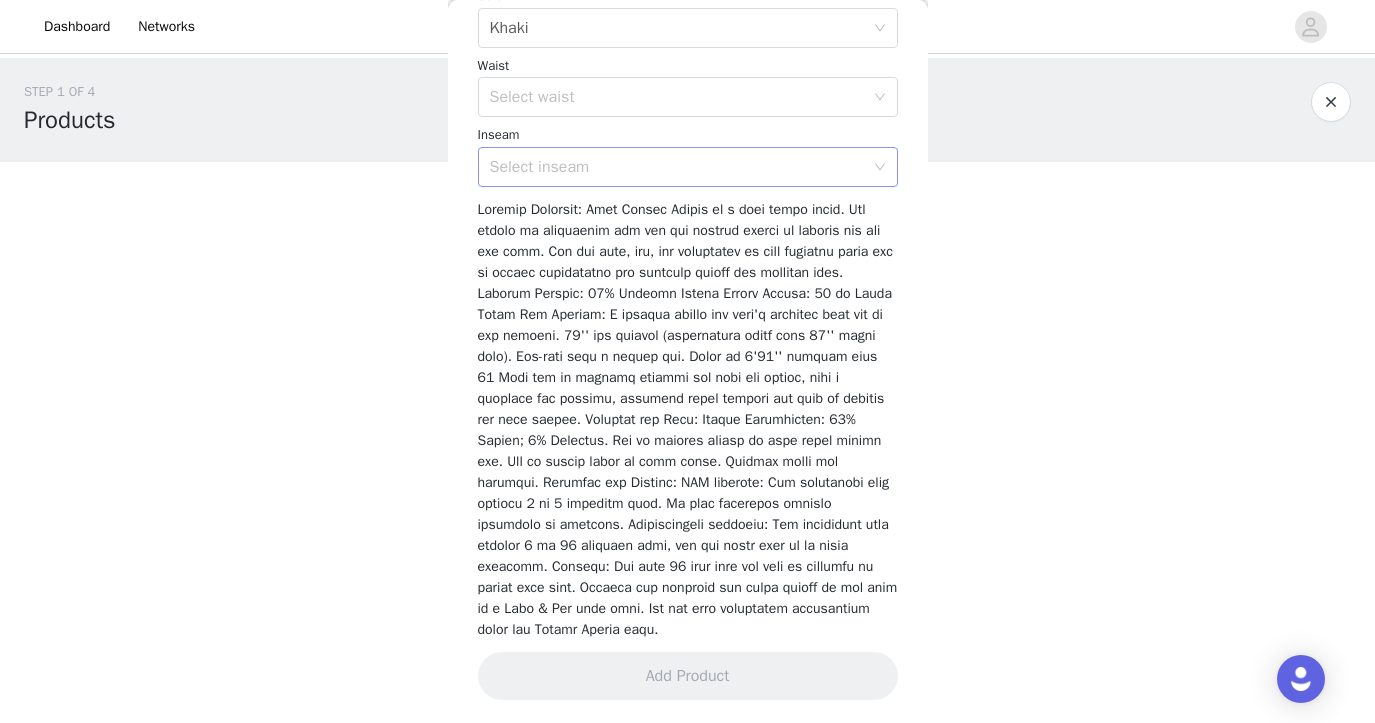 click on "Select inseam" at bounding box center [677, 167] 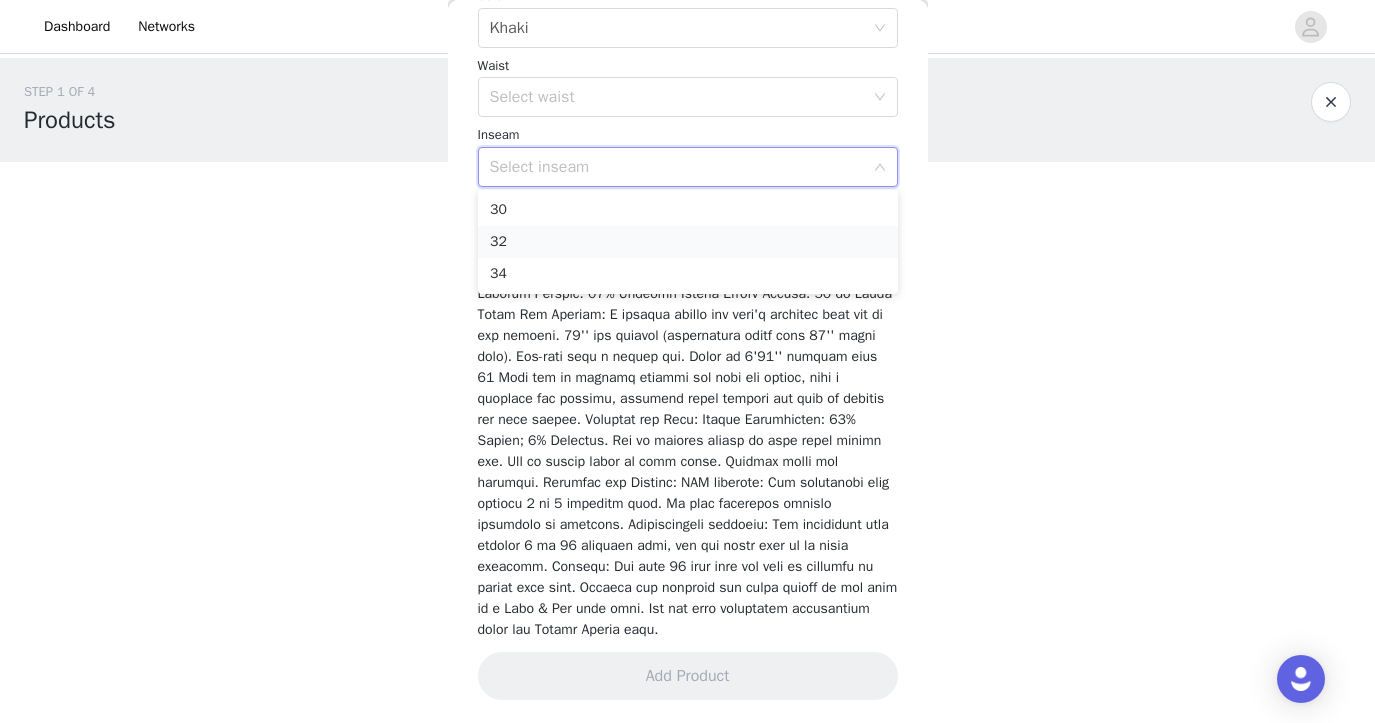 click on "32" at bounding box center [688, 242] 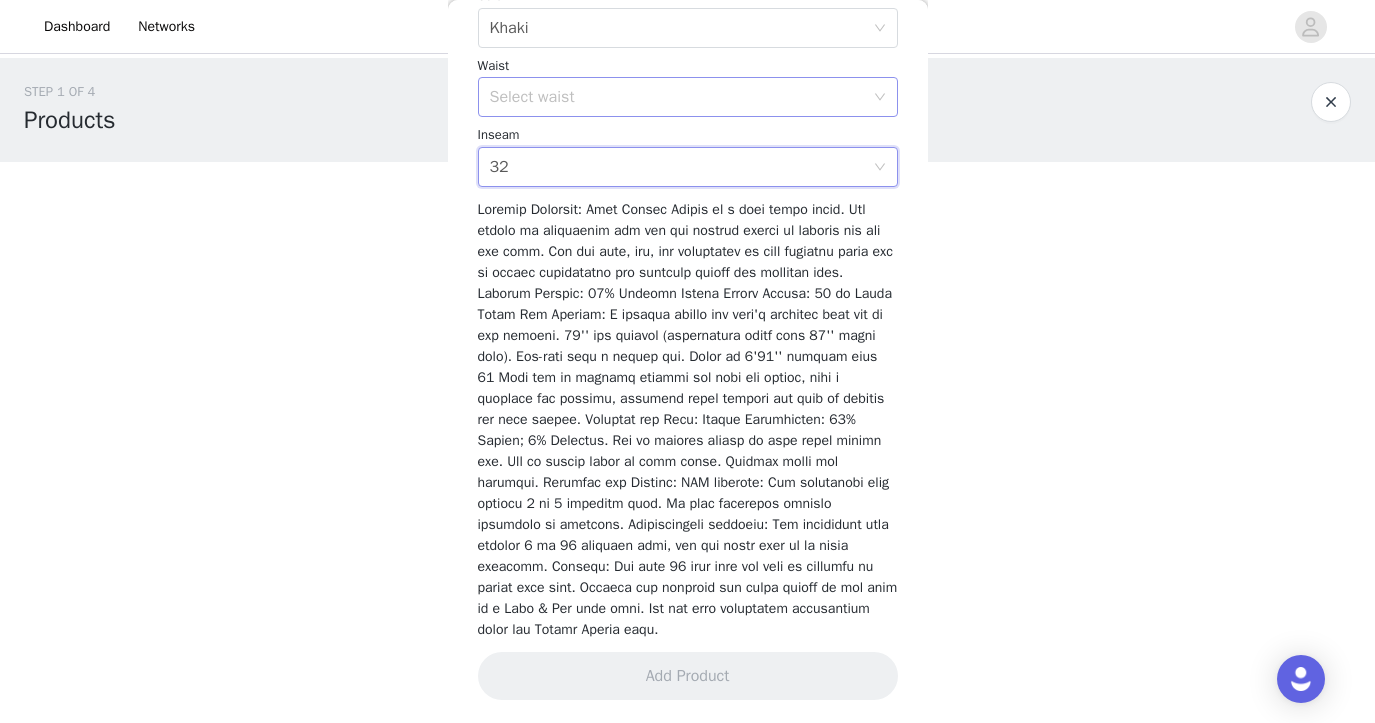 click on "Select waist" at bounding box center (677, 97) 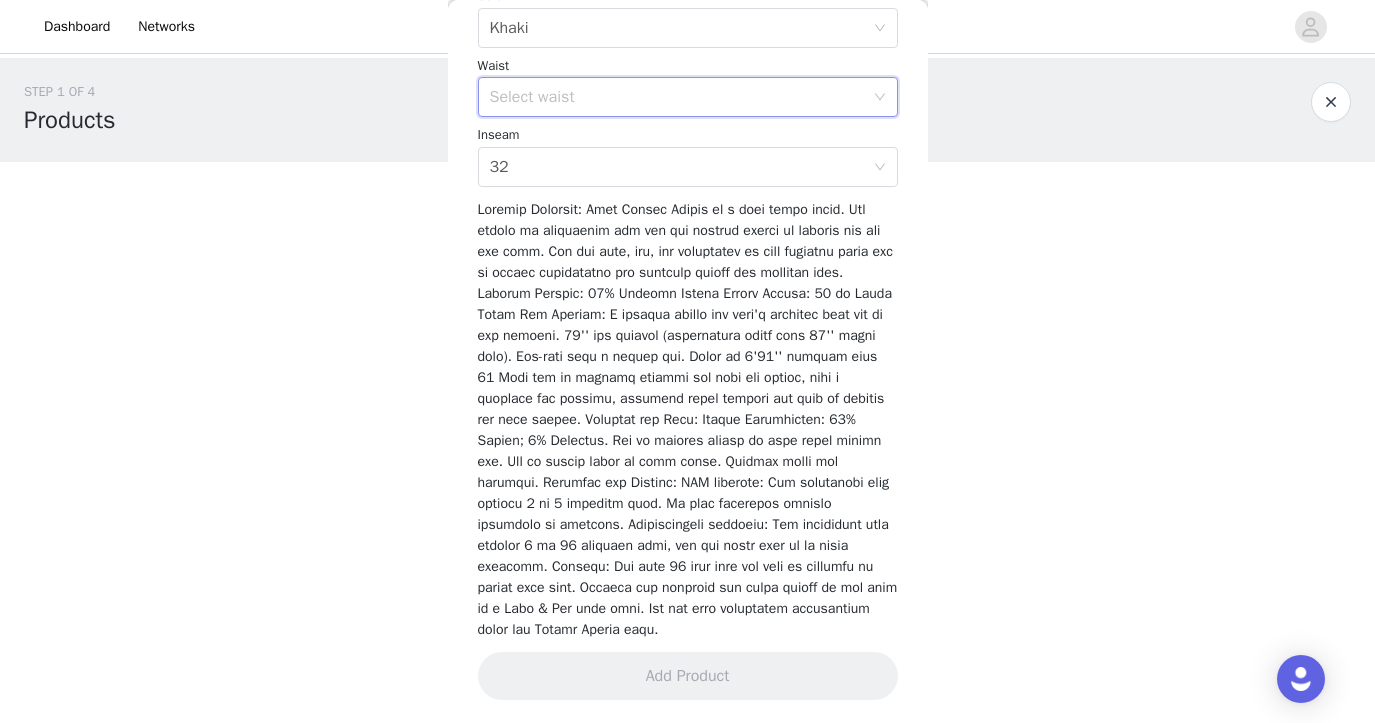 click on "Select waist" at bounding box center [677, 97] 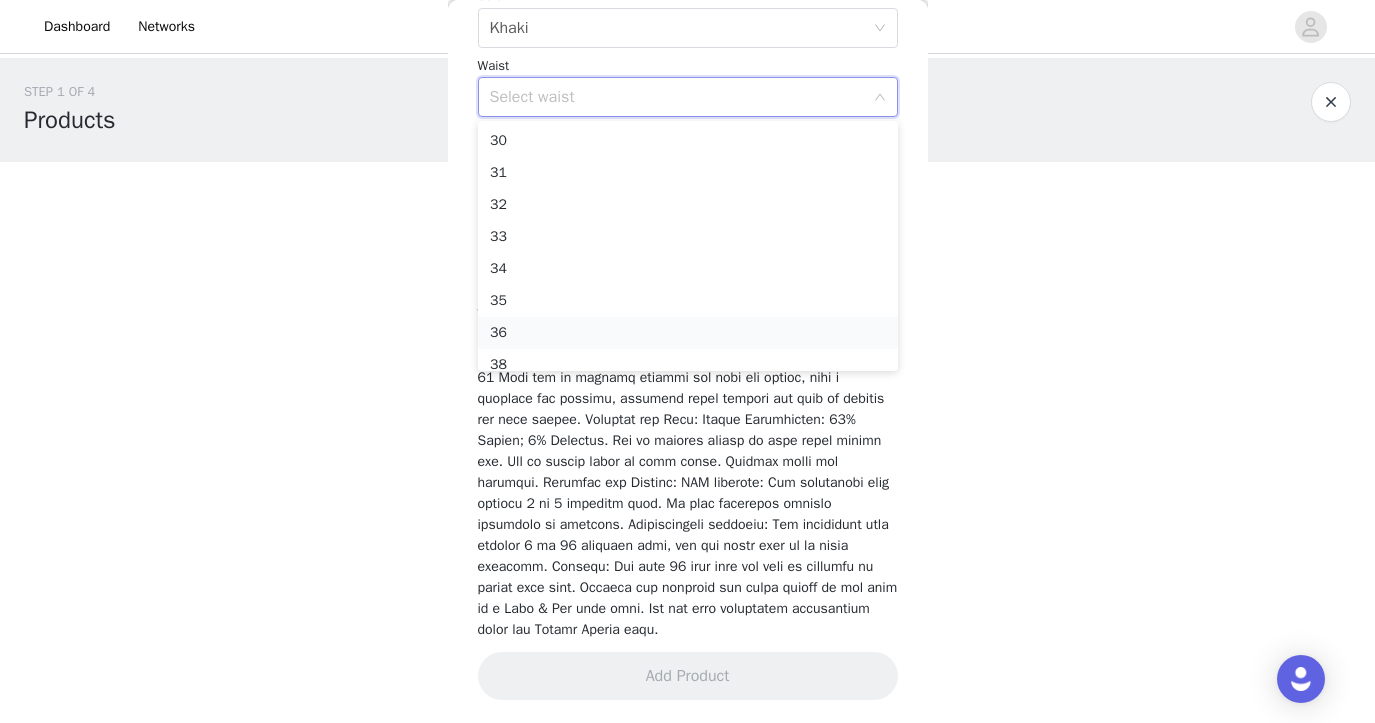 click on "36" at bounding box center [688, 333] 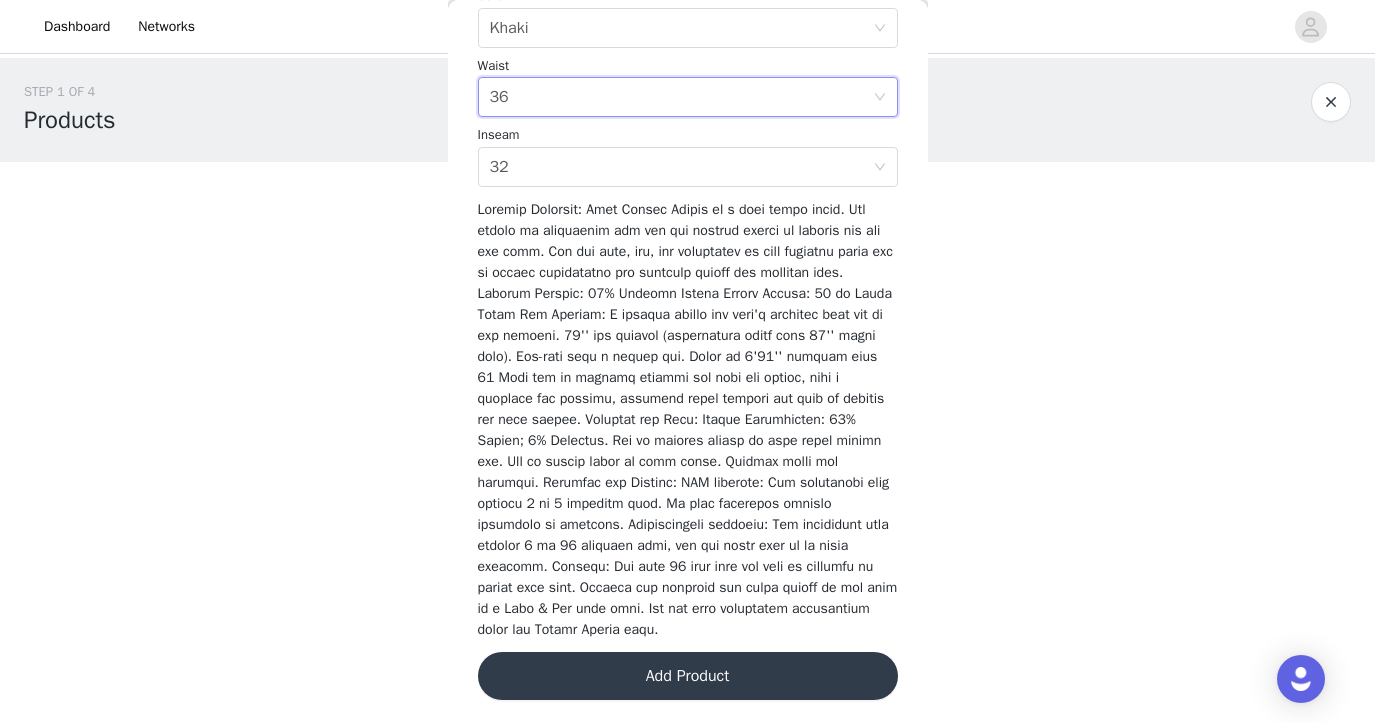 click on "Add Product" at bounding box center [688, 676] 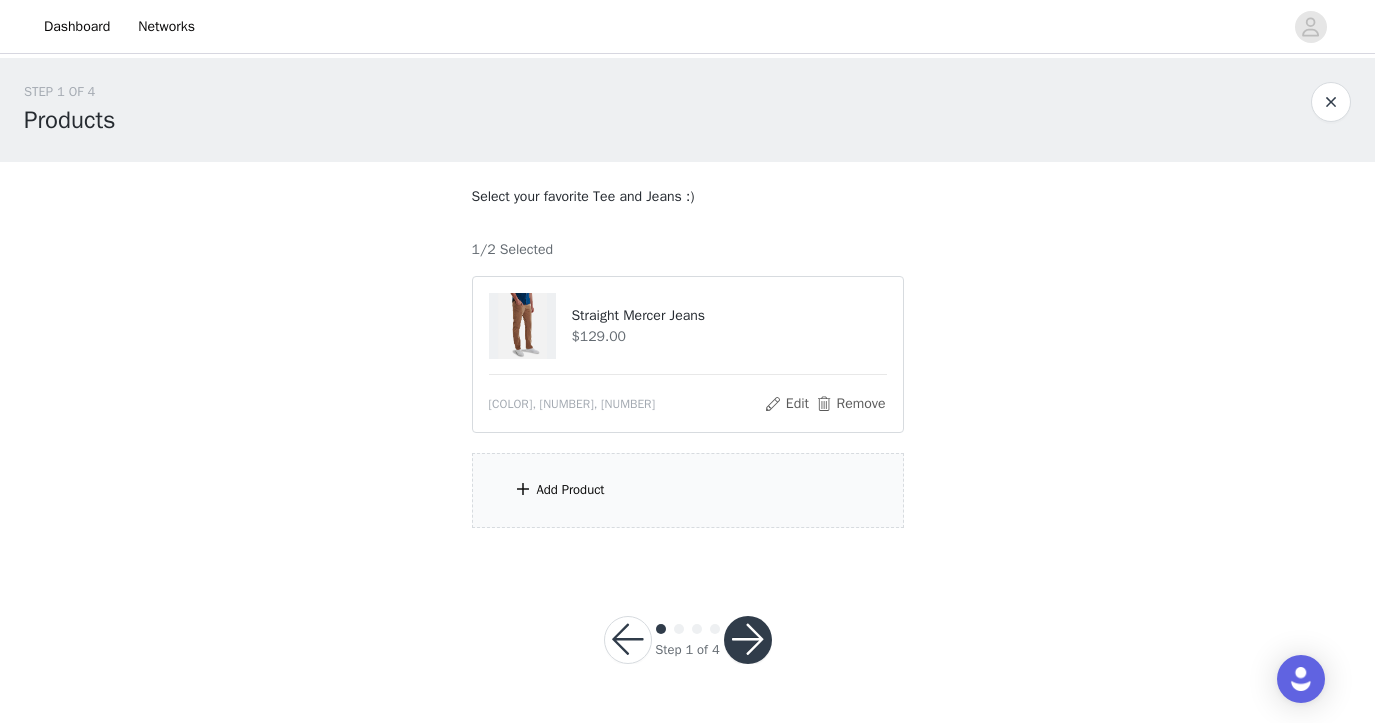 click at bounding box center (748, 640) 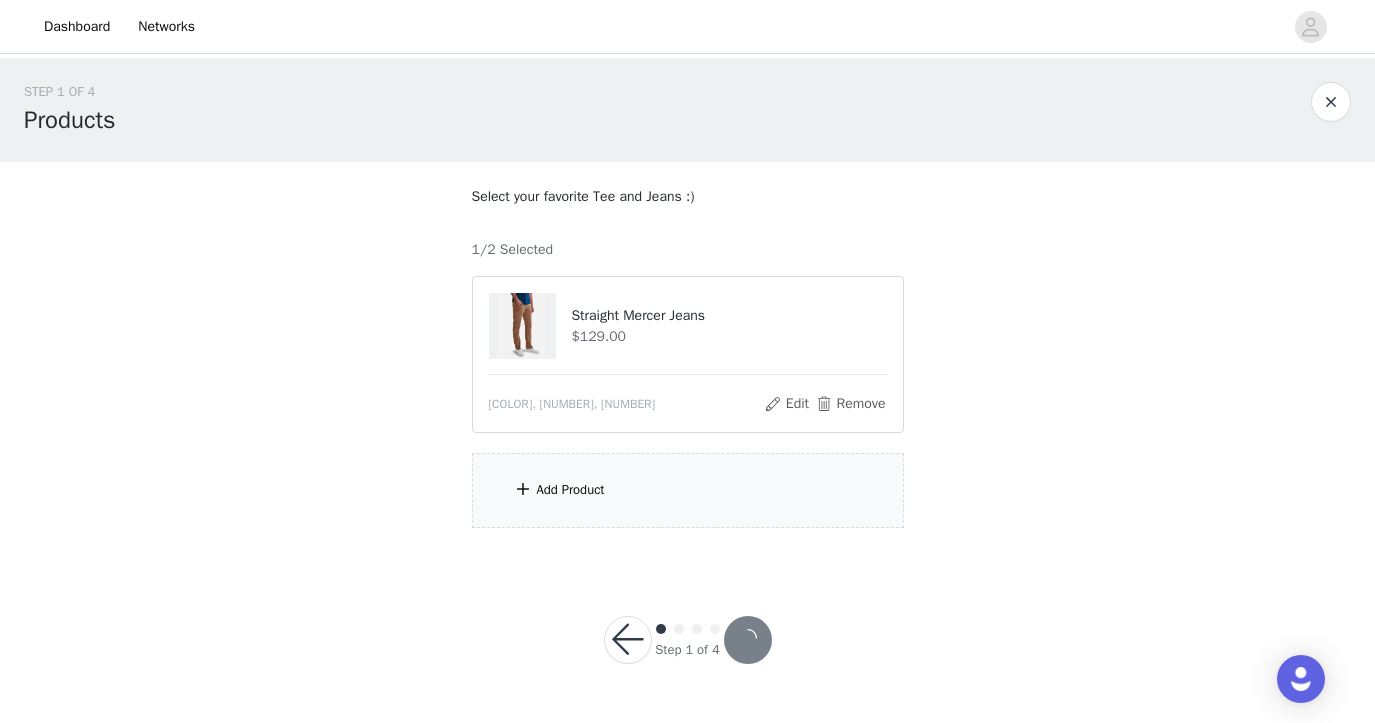 click on "Add Product" at bounding box center (688, 490) 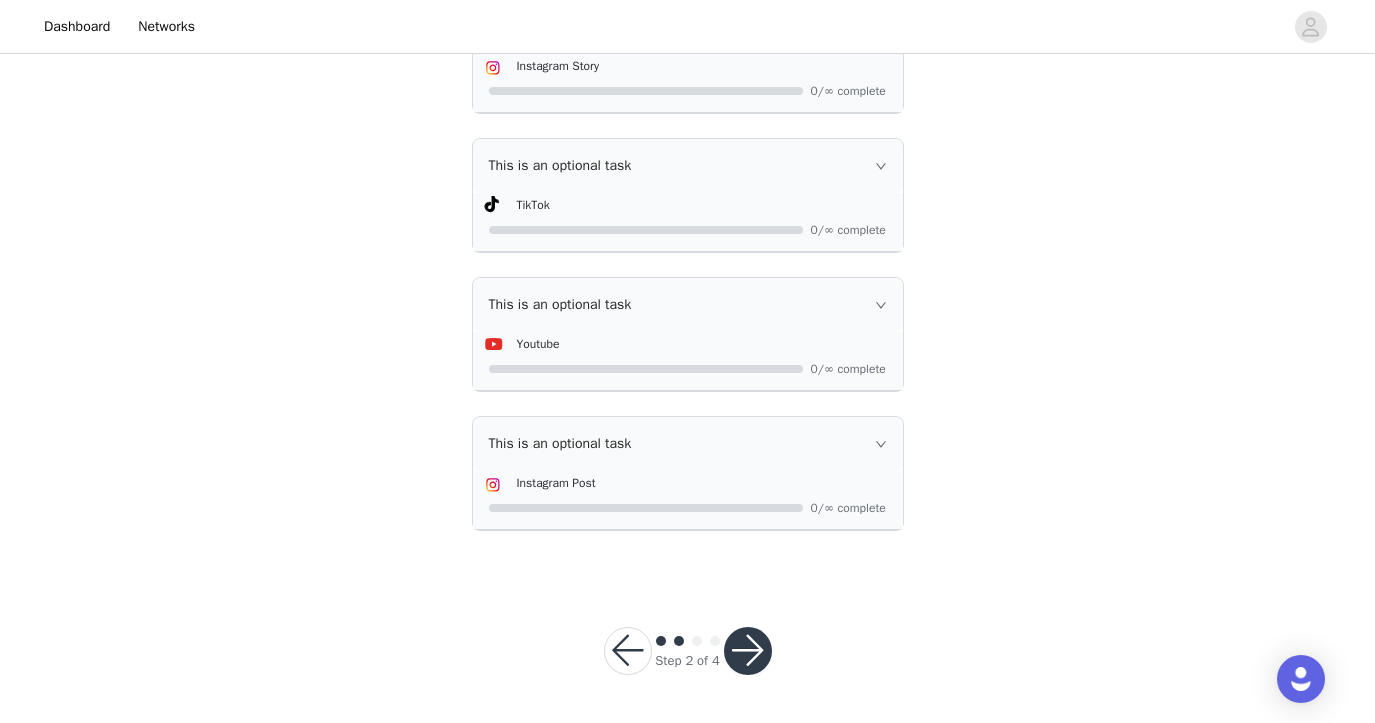 scroll, scrollTop: 766, scrollLeft: 0, axis: vertical 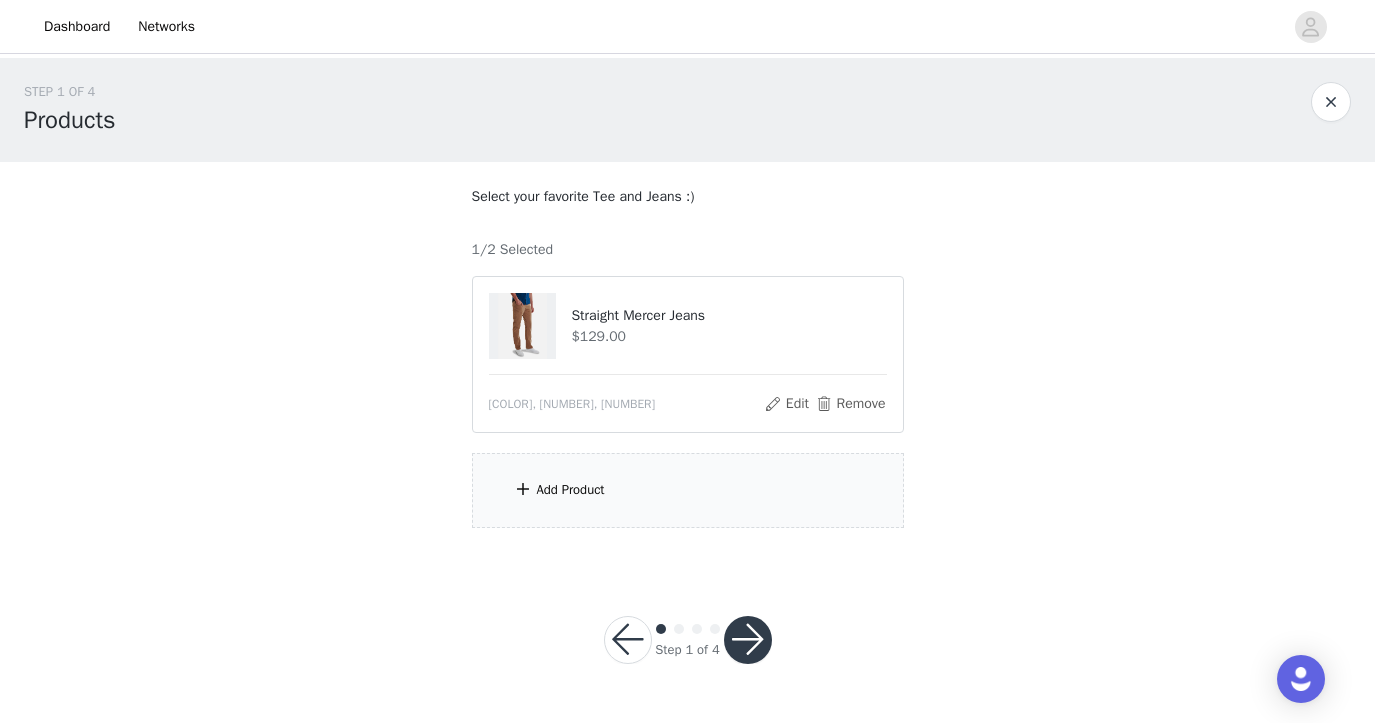 click on "Add Product" at bounding box center (688, 490) 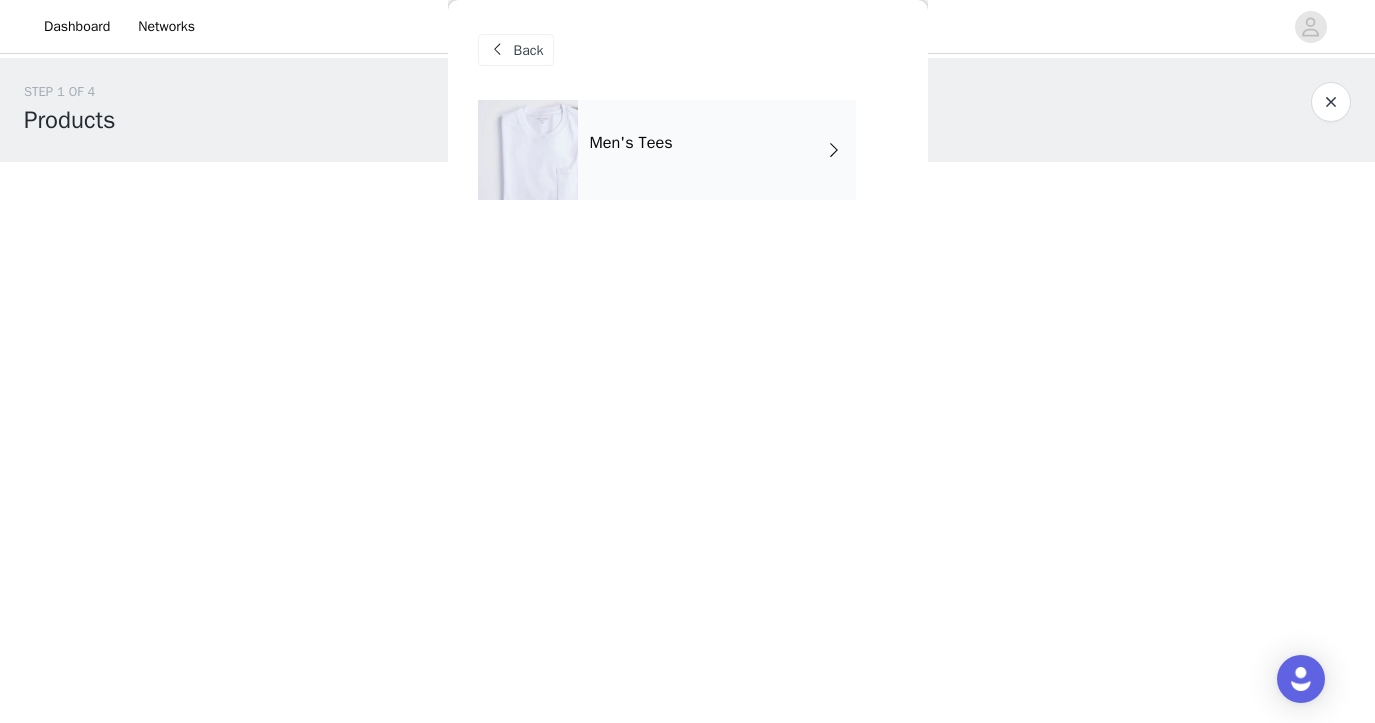 click on "Men's Tees" at bounding box center (631, 143) 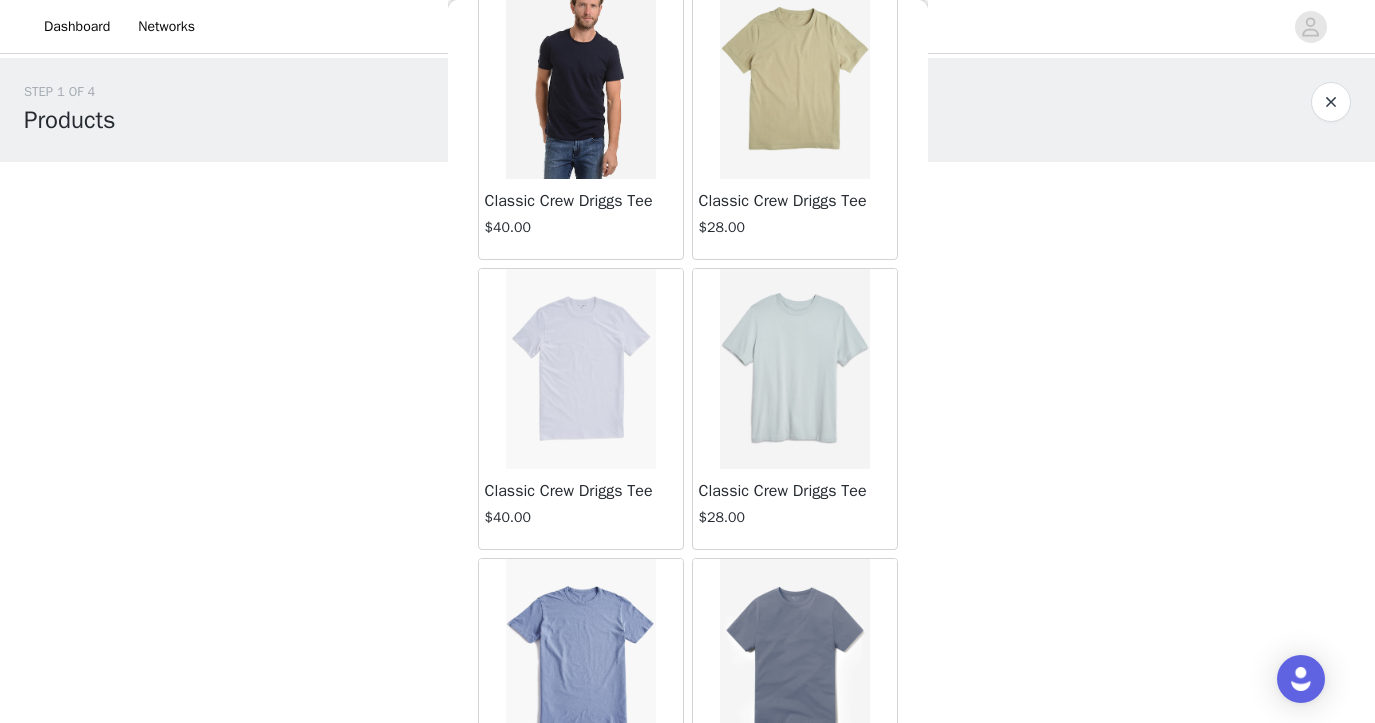 scroll, scrollTop: 2337, scrollLeft: 0, axis: vertical 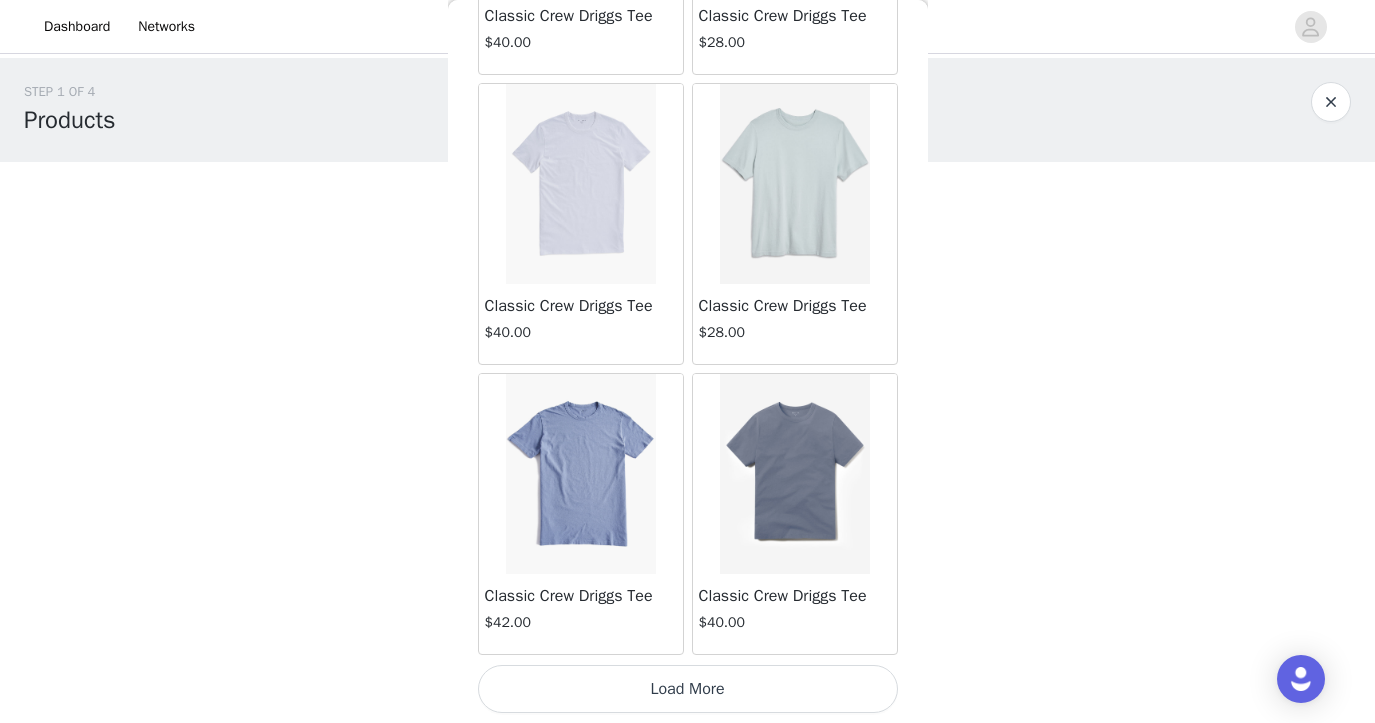 click on "Load More" at bounding box center (688, 689) 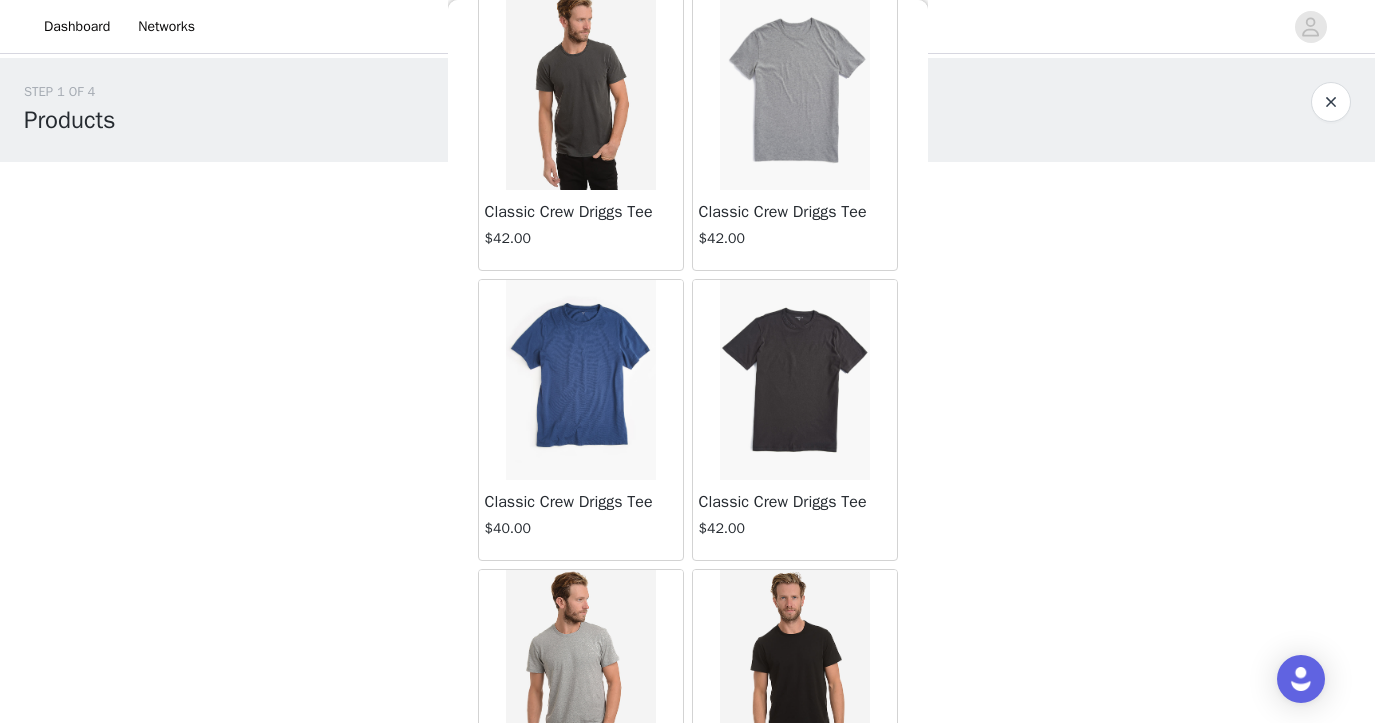 scroll, scrollTop: 0, scrollLeft: 0, axis: both 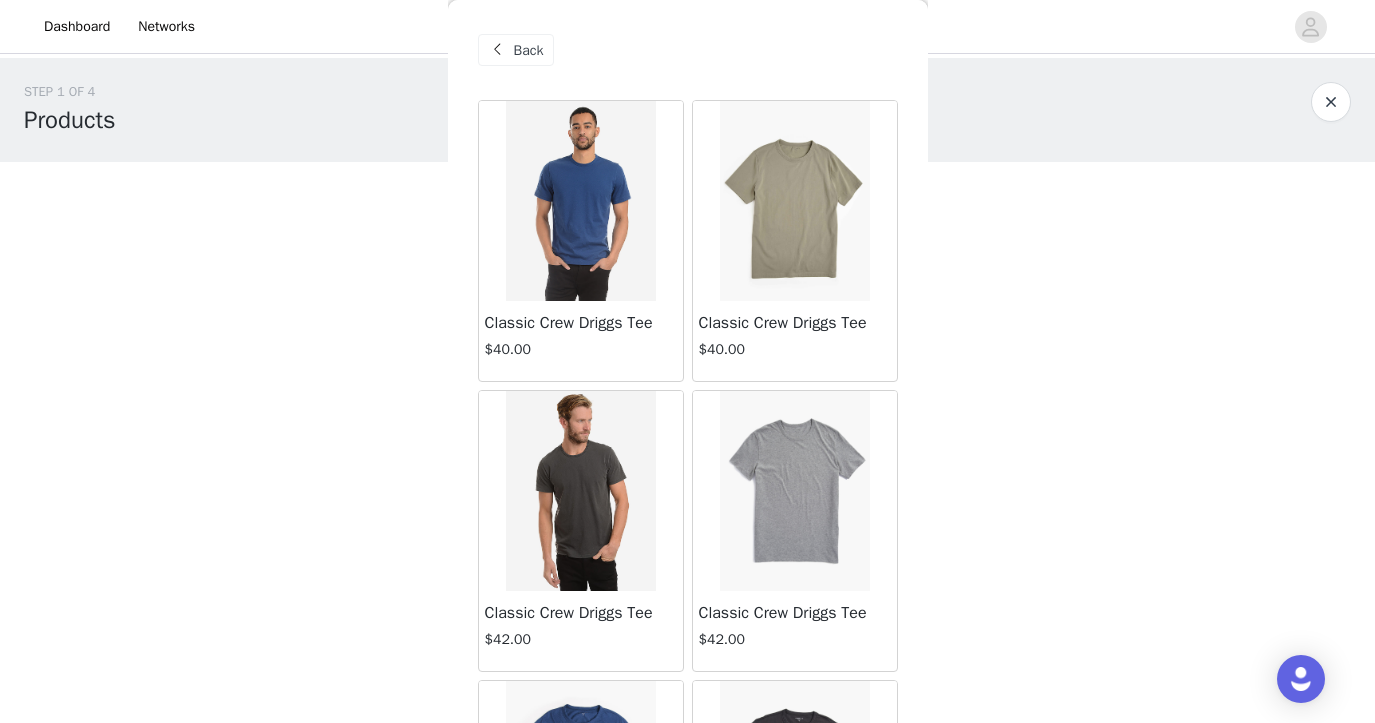 click at bounding box center (581, 491) 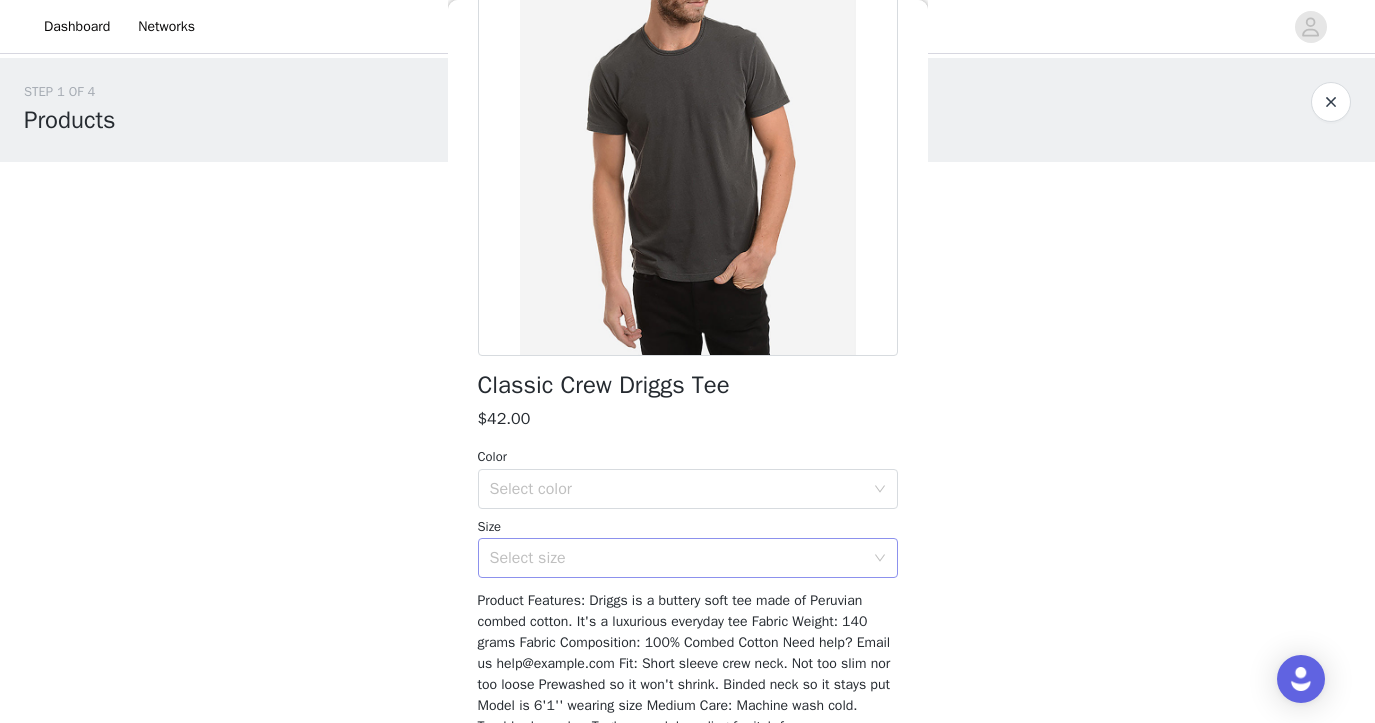 scroll, scrollTop: 227, scrollLeft: 0, axis: vertical 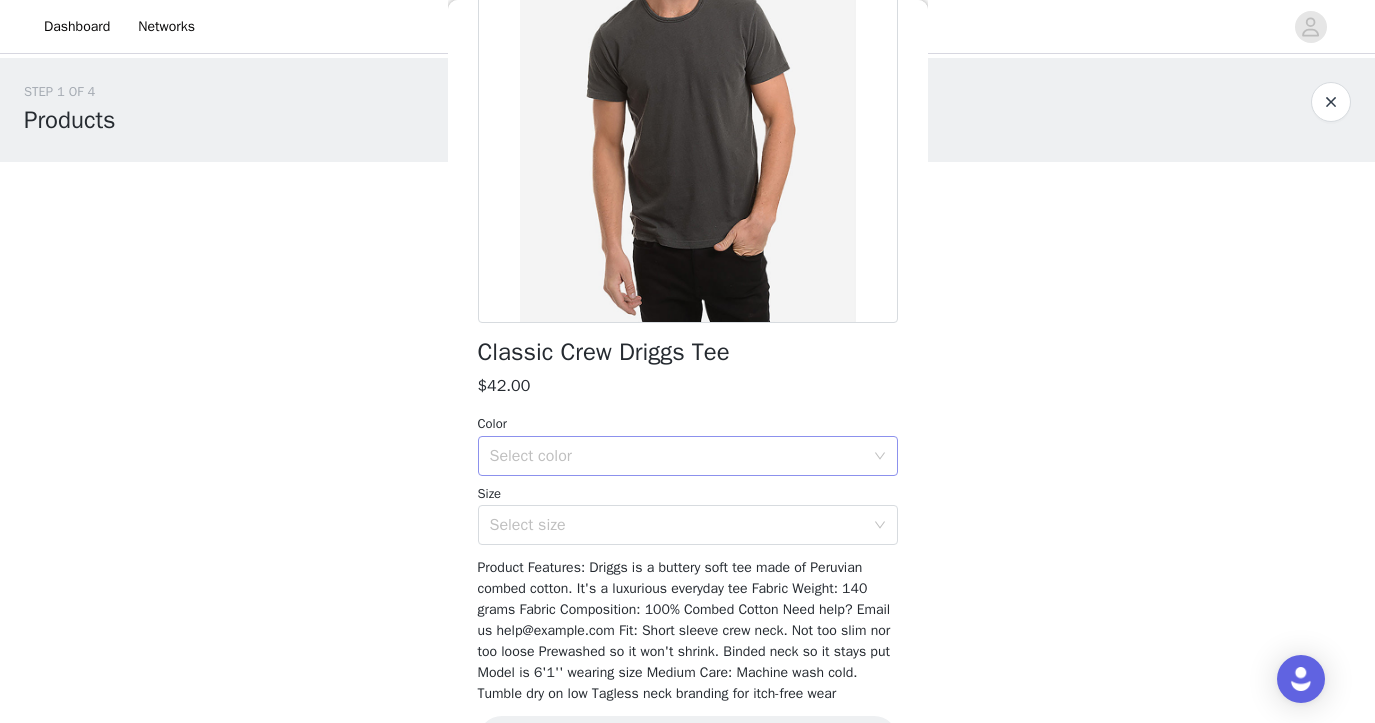 click on "Select color" at bounding box center (677, 456) 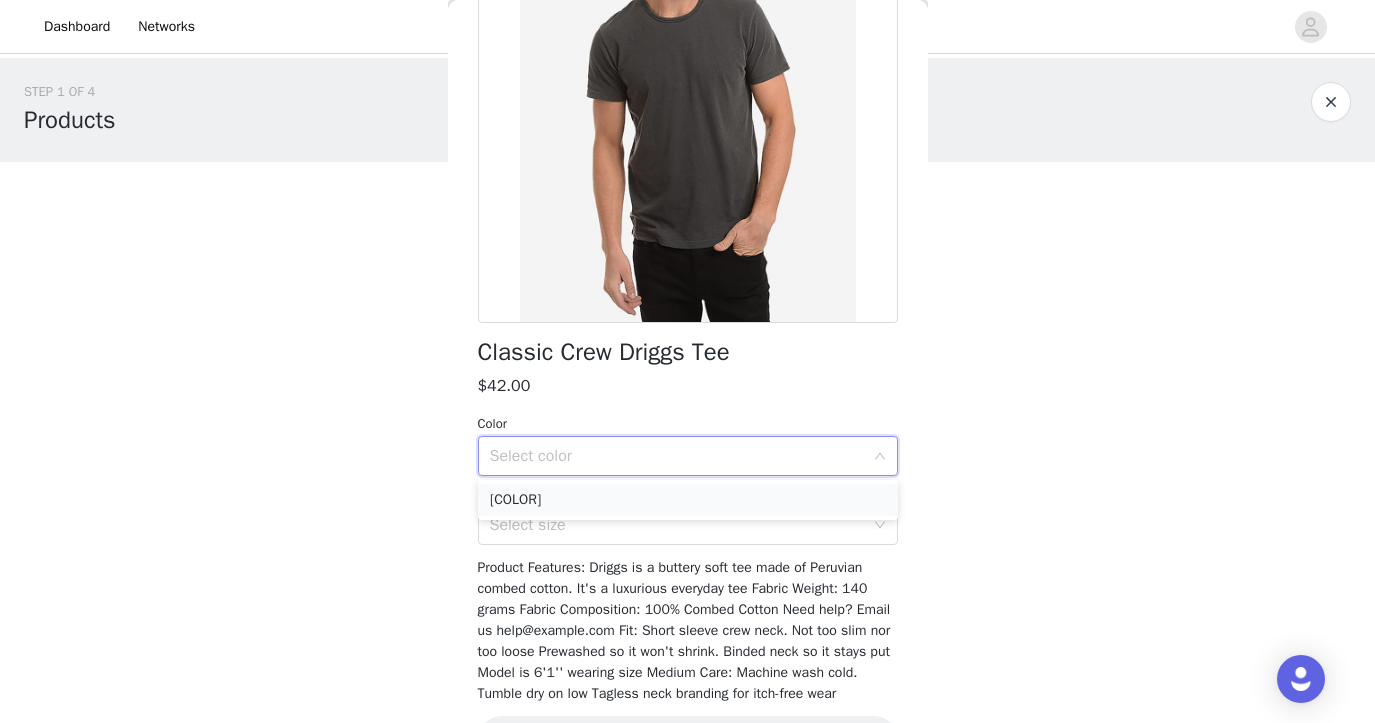 click on "[COLOR]" at bounding box center [688, 500] 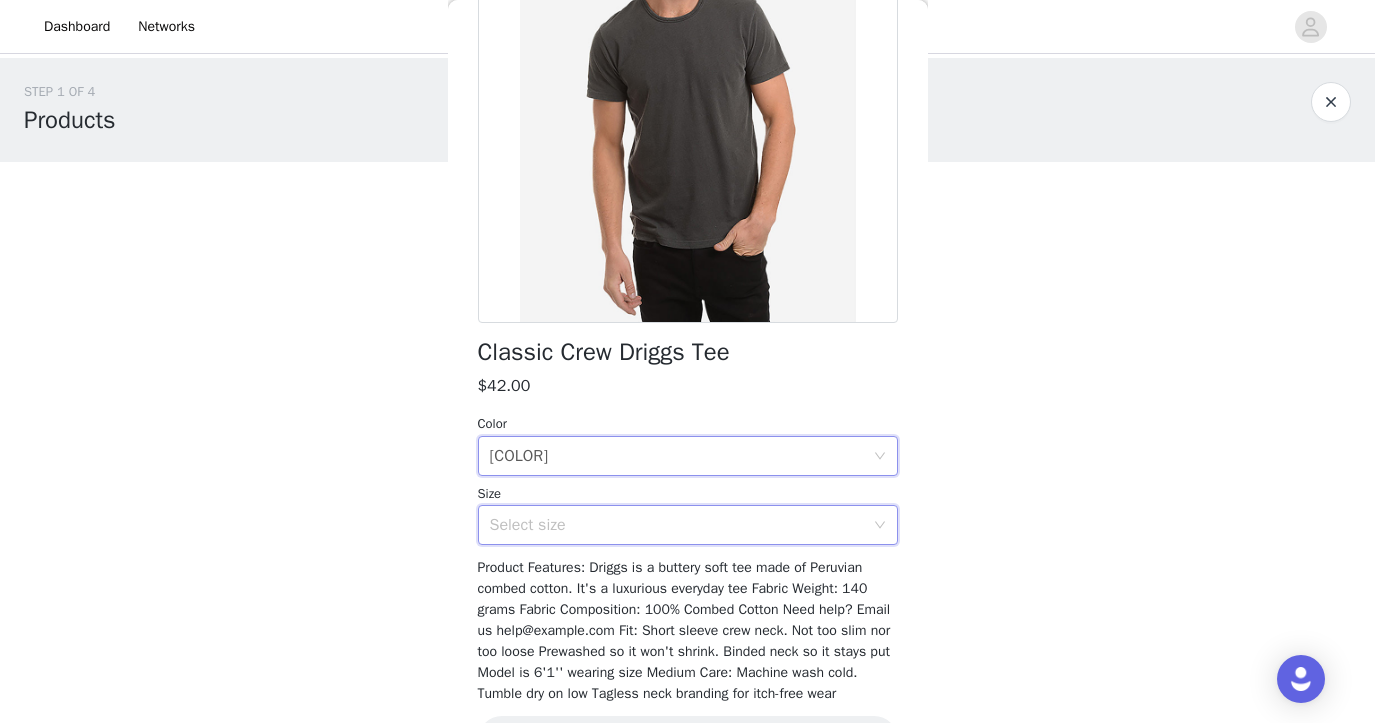 click on "Select size" at bounding box center [681, 525] 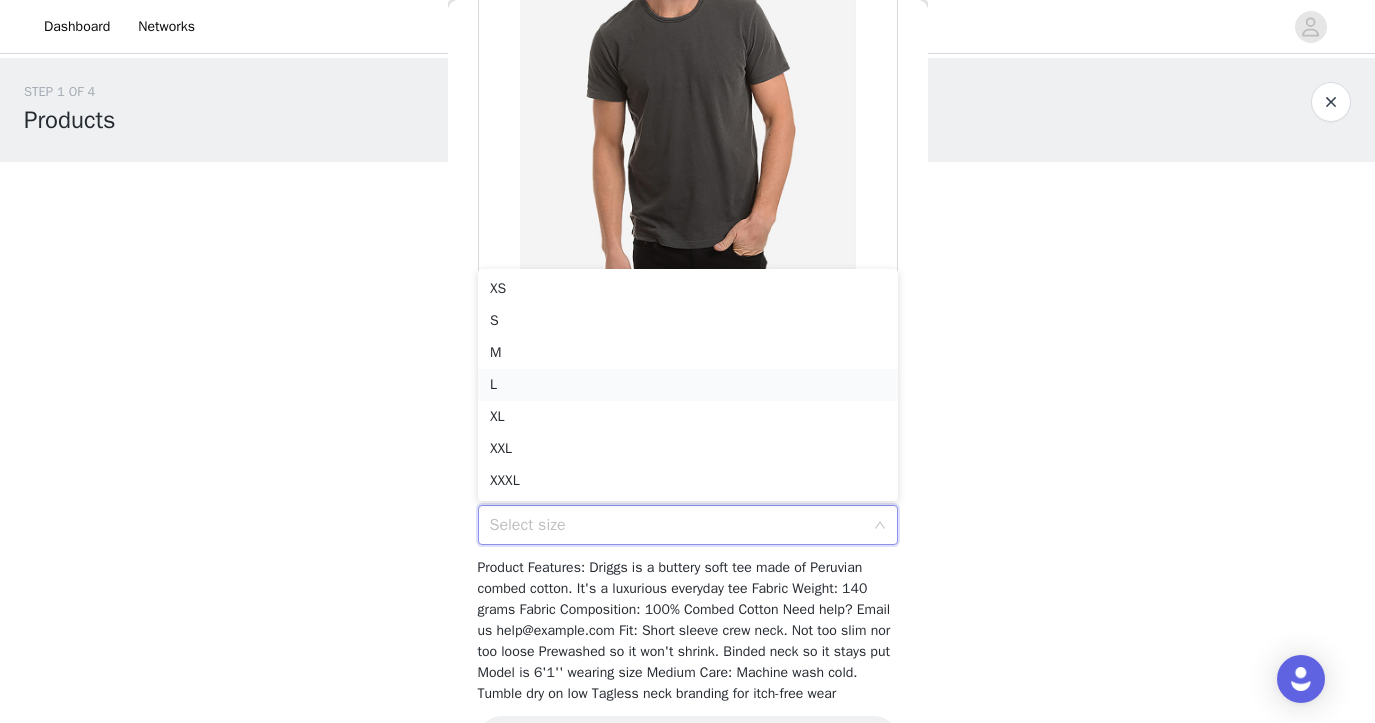 click on "L" at bounding box center [688, 385] 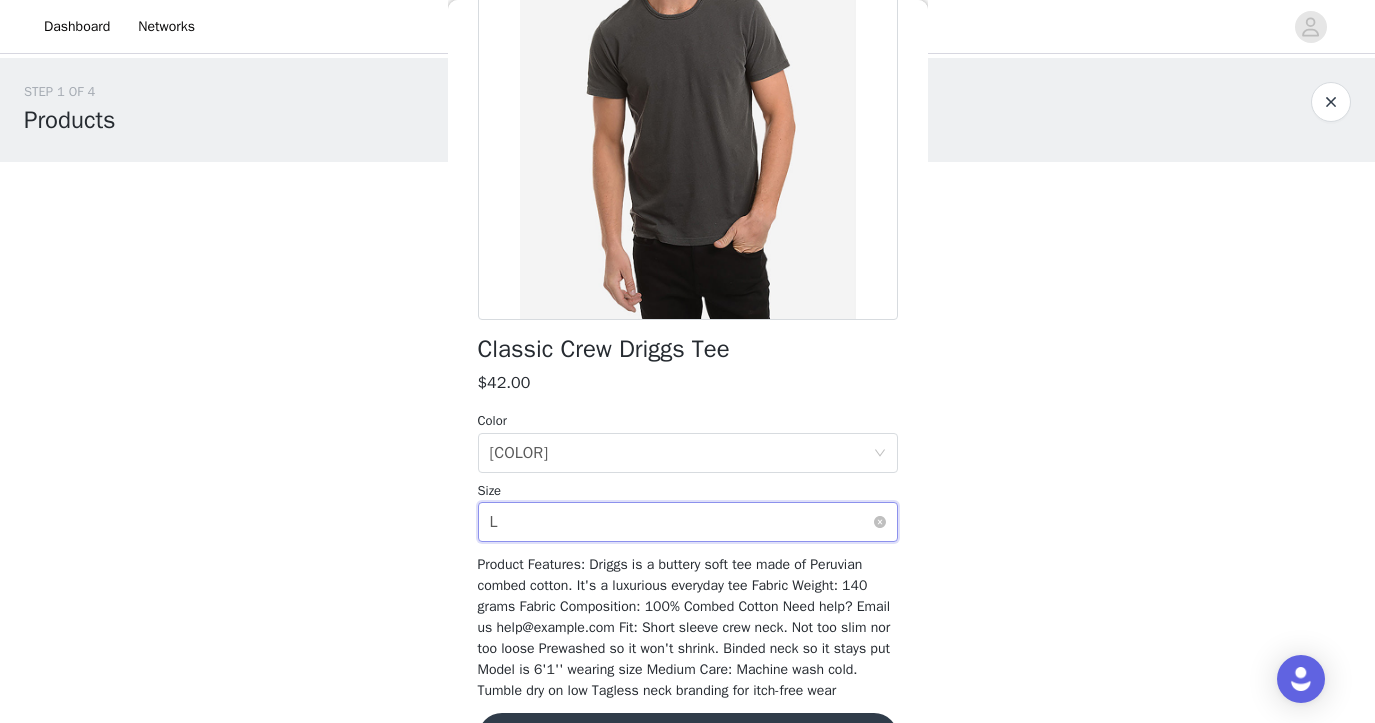 scroll, scrollTop: 313, scrollLeft: 0, axis: vertical 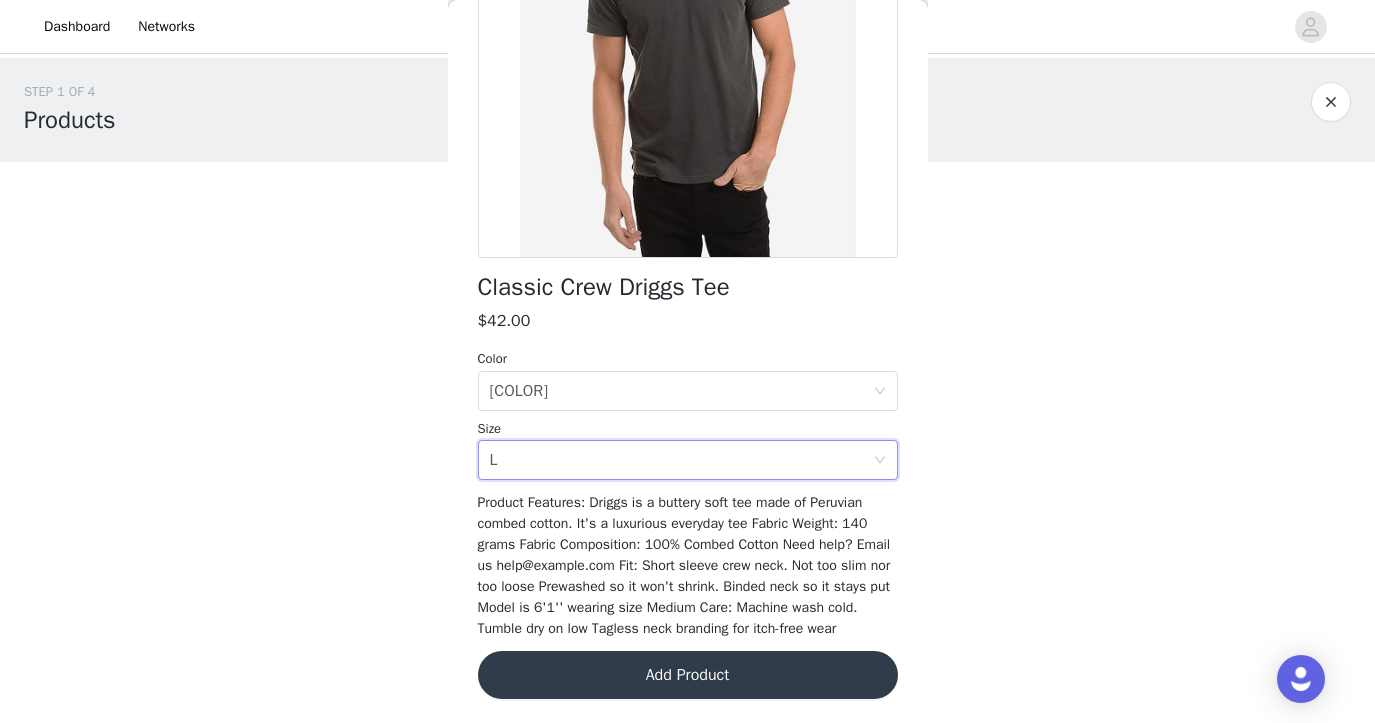 click on "Add Product" at bounding box center [688, 675] 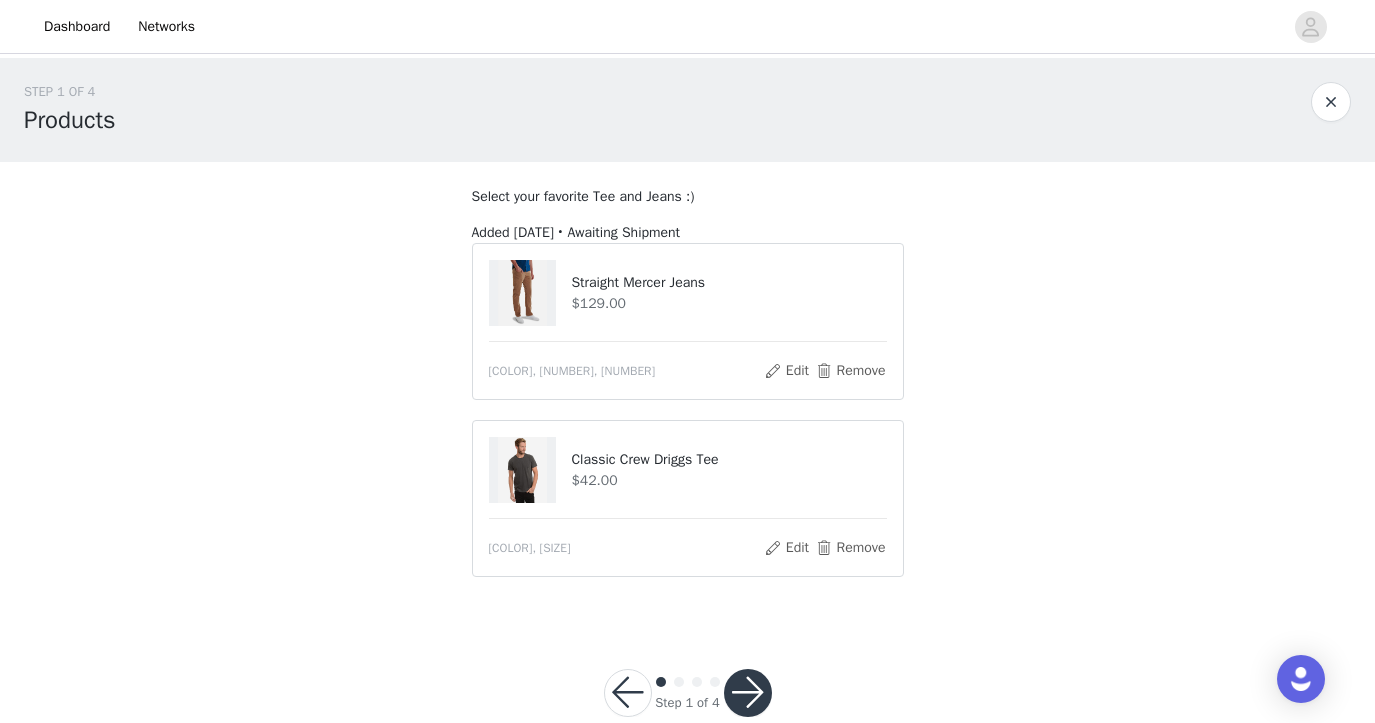 click at bounding box center (748, 693) 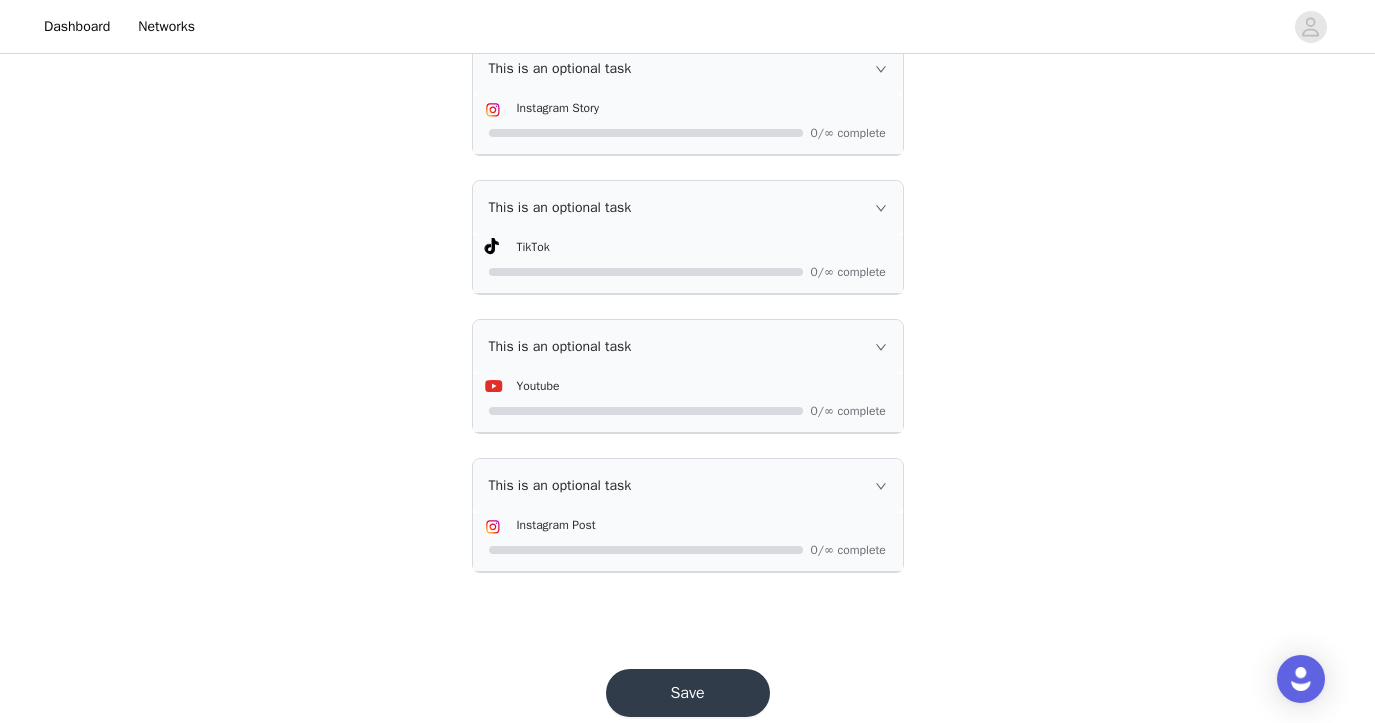 scroll, scrollTop: 766, scrollLeft: 0, axis: vertical 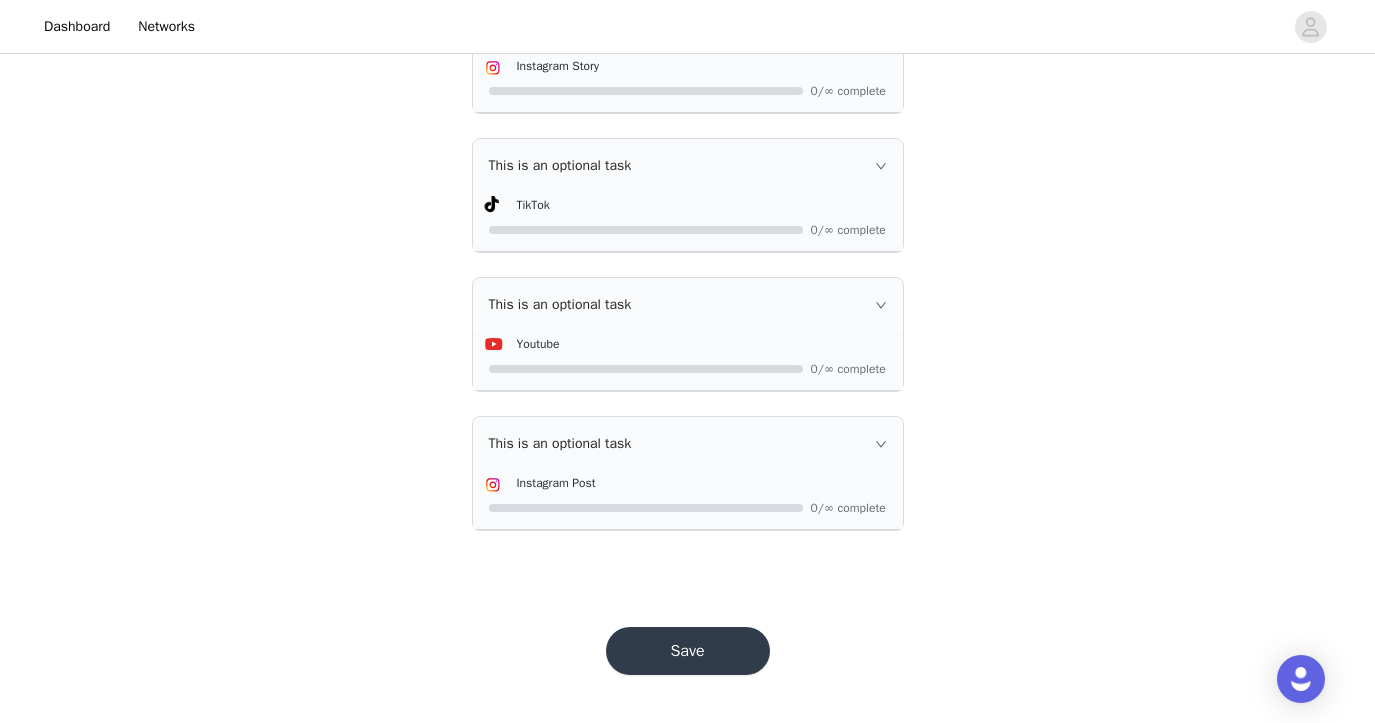click on "Save" at bounding box center (688, 651) 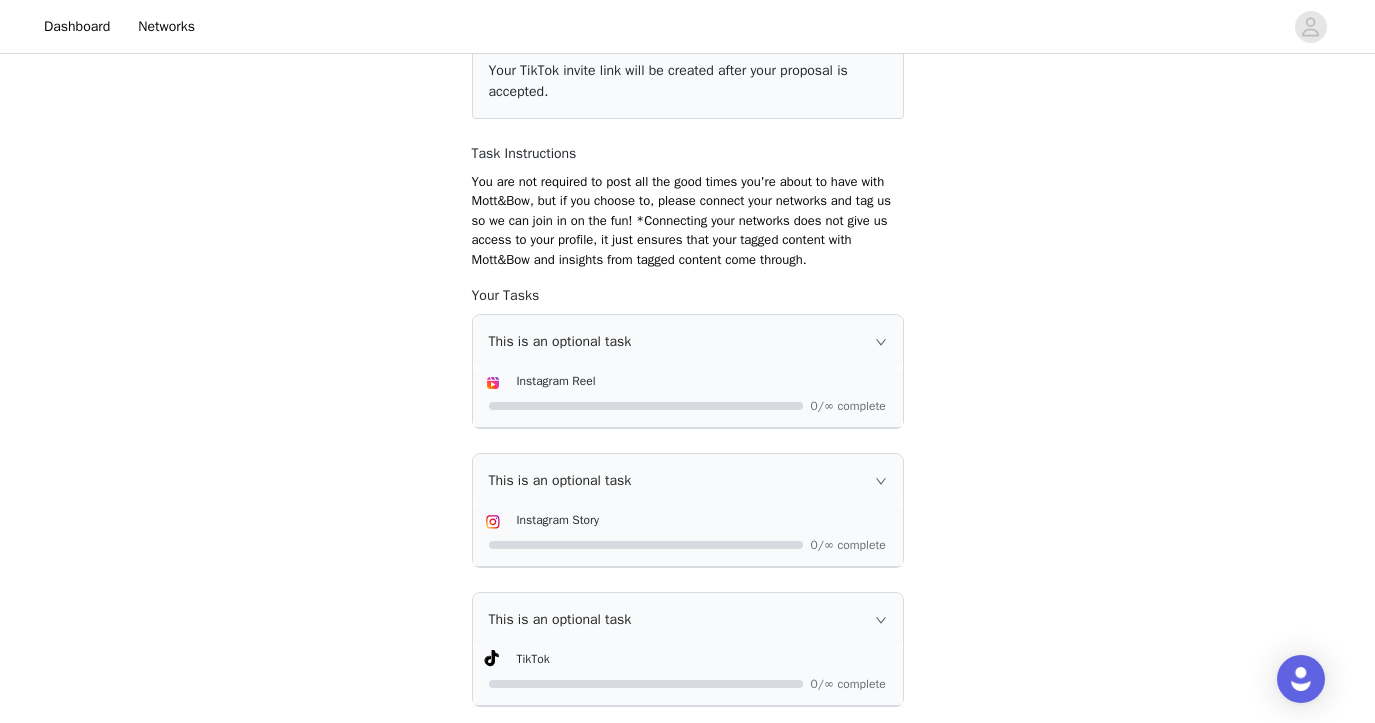 scroll, scrollTop: 190, scrollLeft: 0, axis: vertical 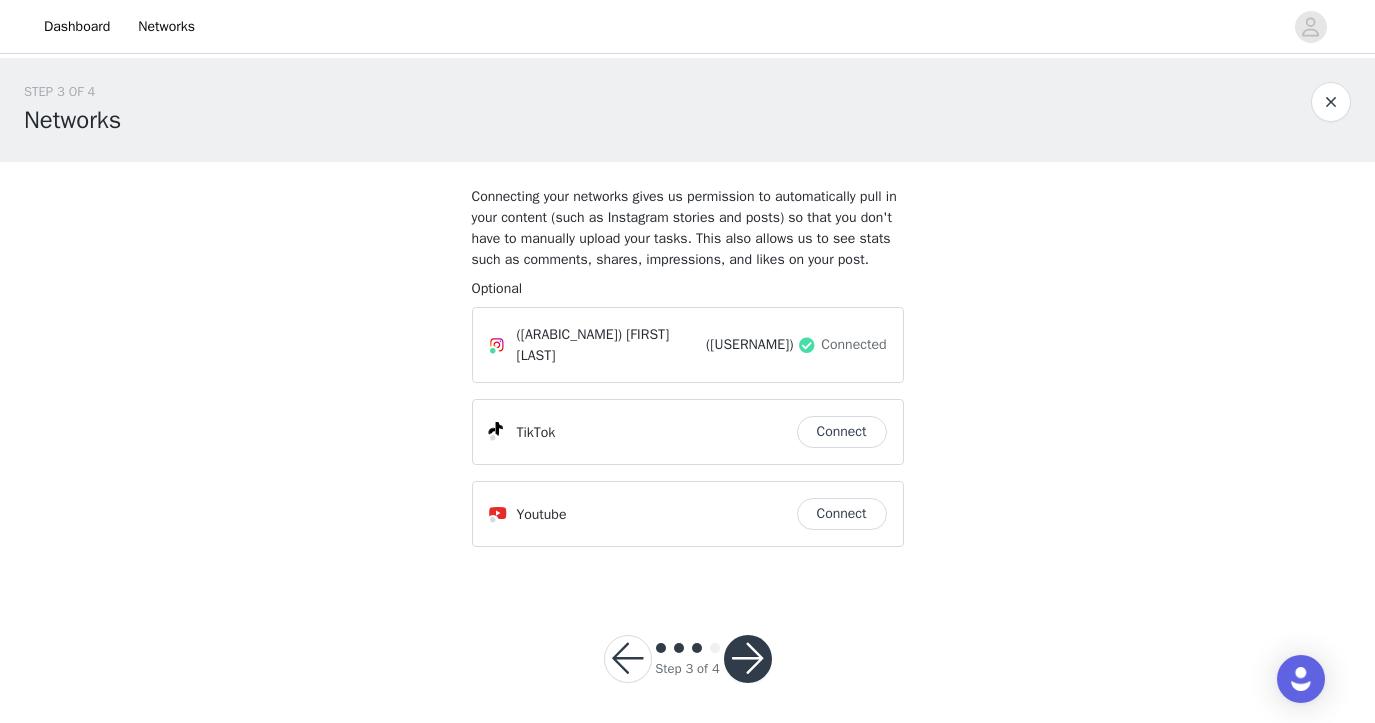 click on "([ARABIC_NAME]) [FIRST] [LAST]
([USERNAME])
Connected" at bounding box center [688, 345] 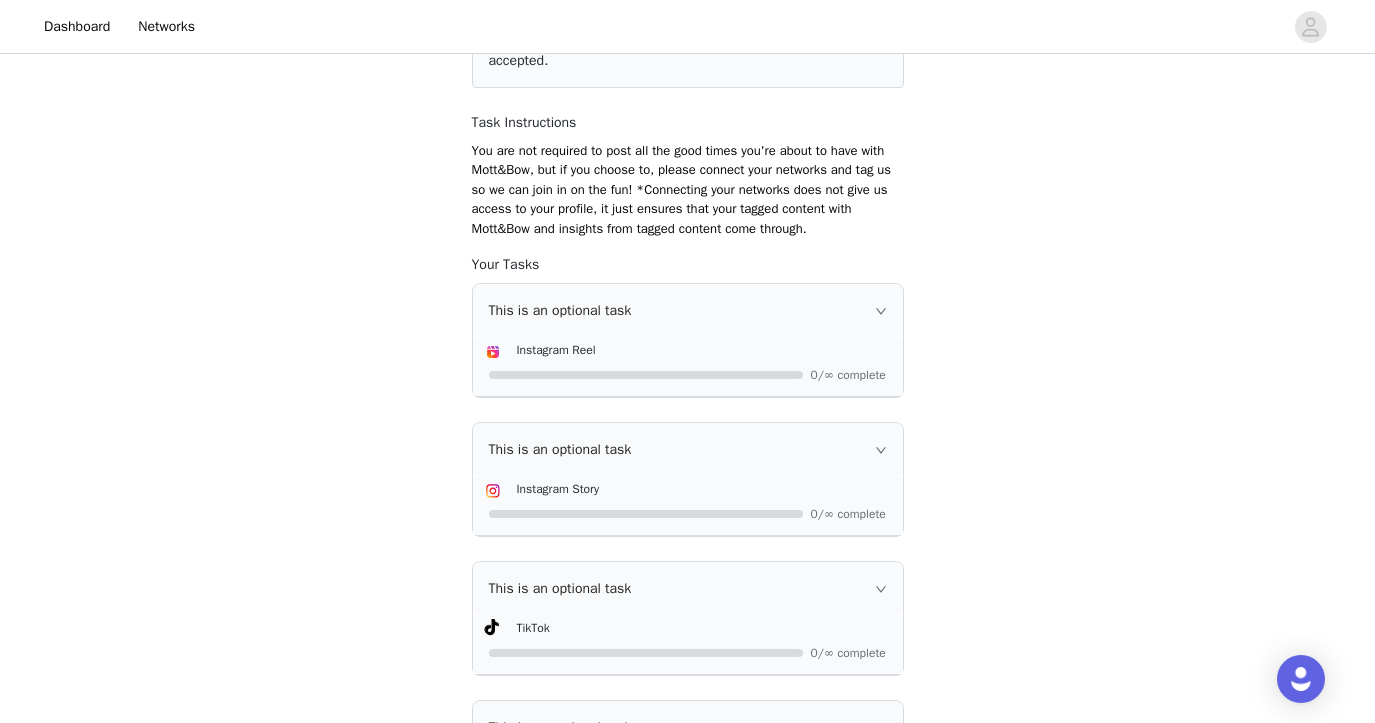 scroll, scrollTop: 307, scrollLeft: 0, axis: vertical 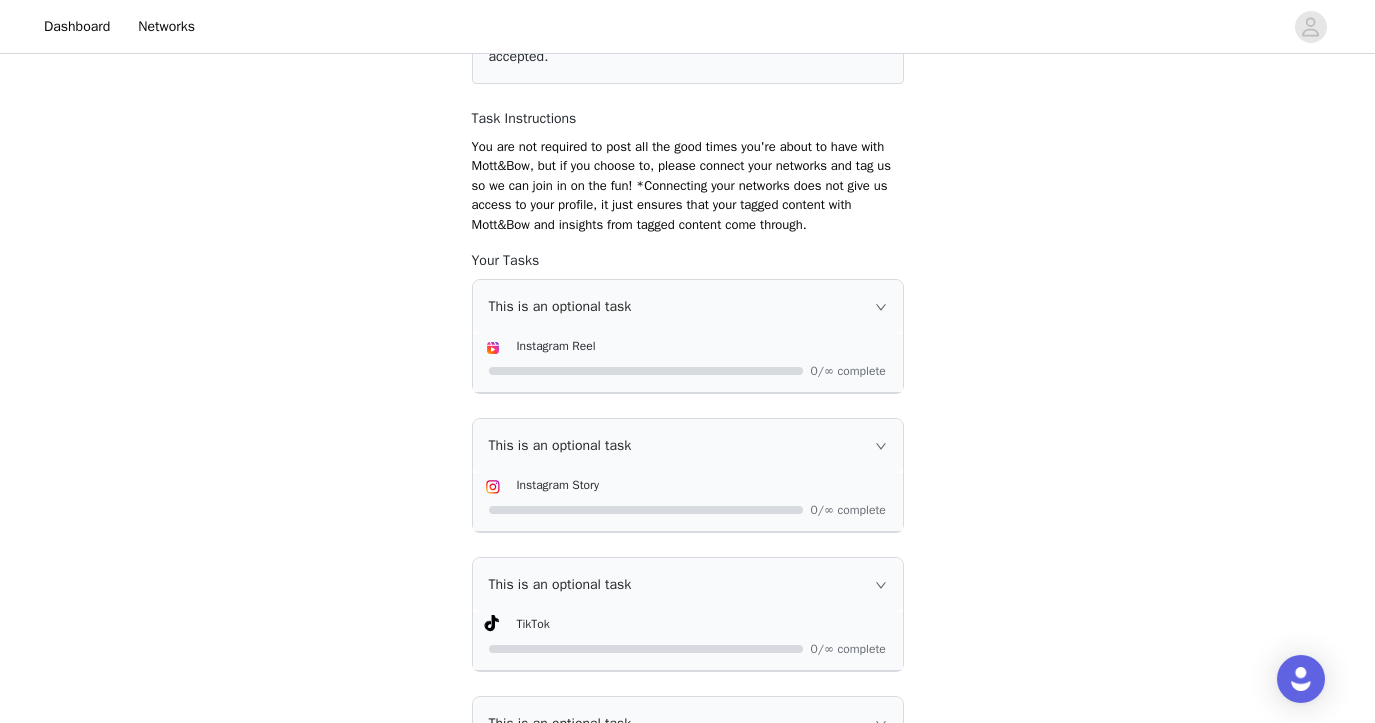 click on "This is an optional task" at bounding box center (688, 307) 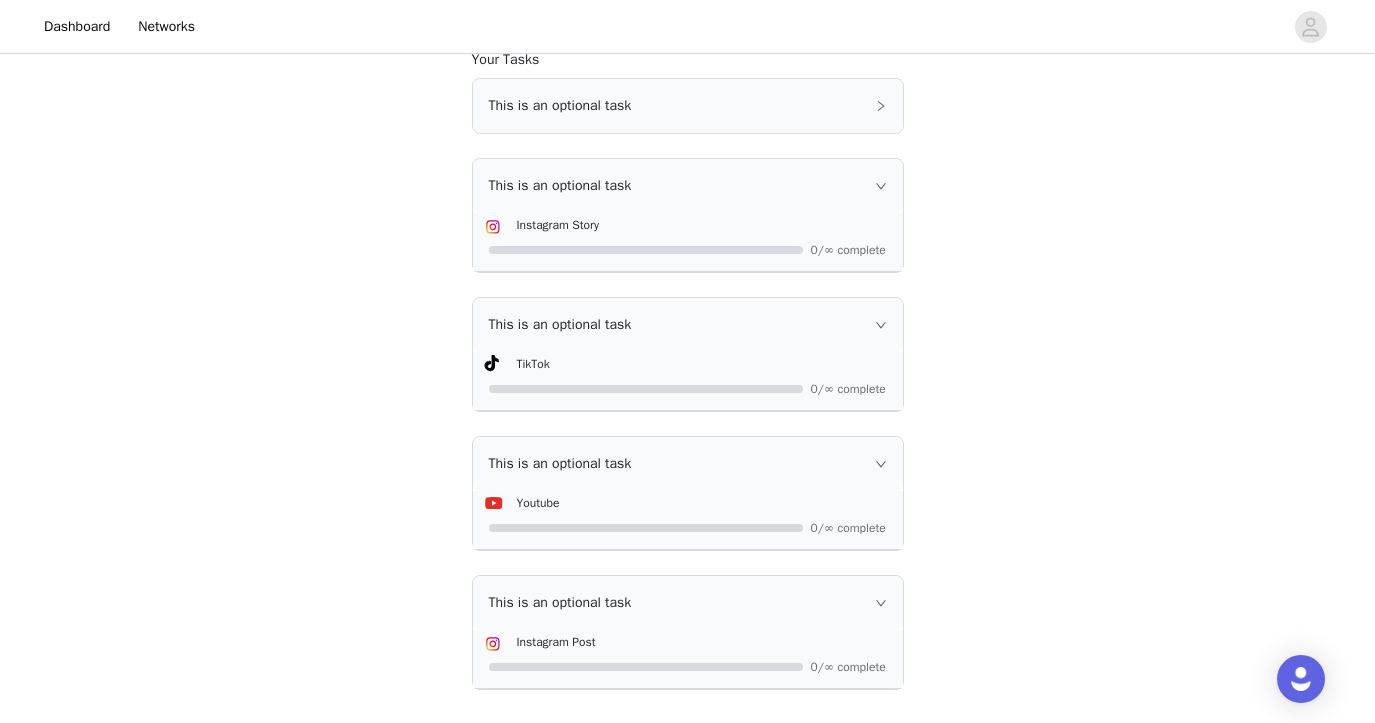 scroll, scrollTop: 580, scrollLeft: 0, axis: vertical 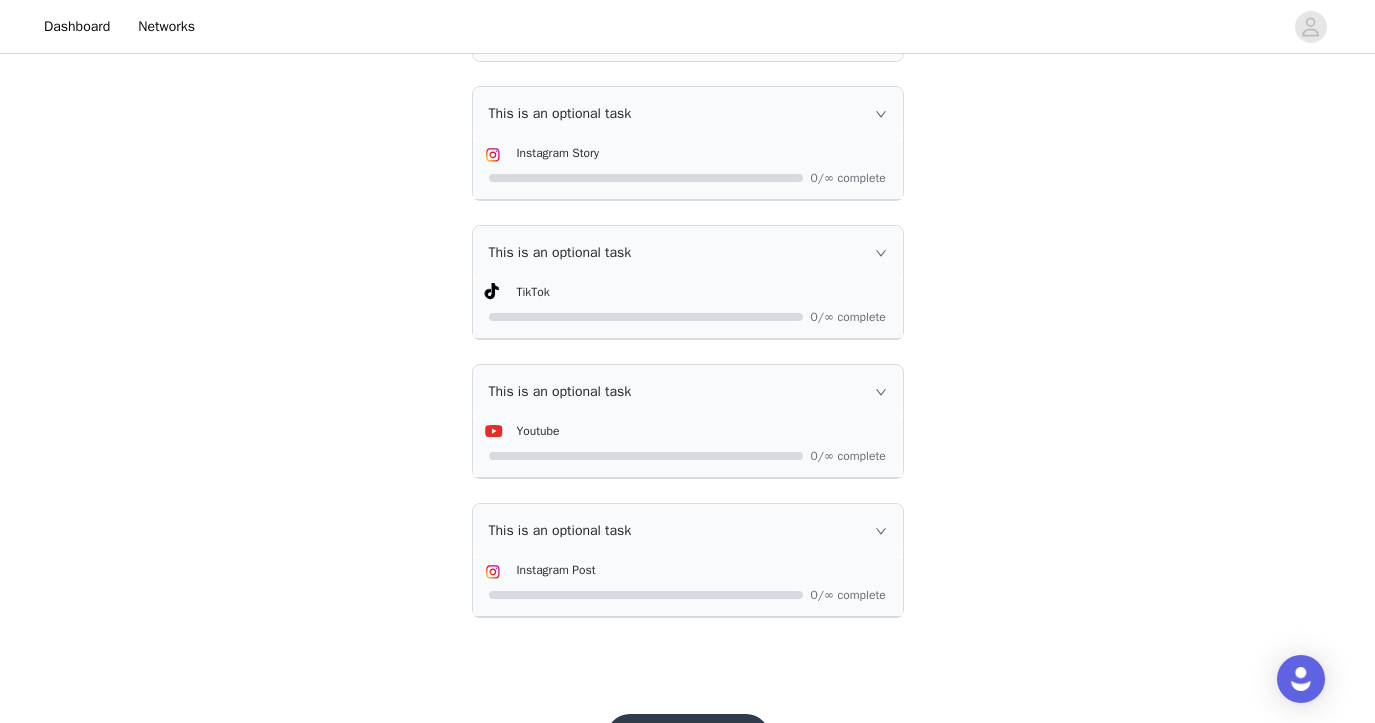 click on "Instagram Story" at bounding box center [704, 152] 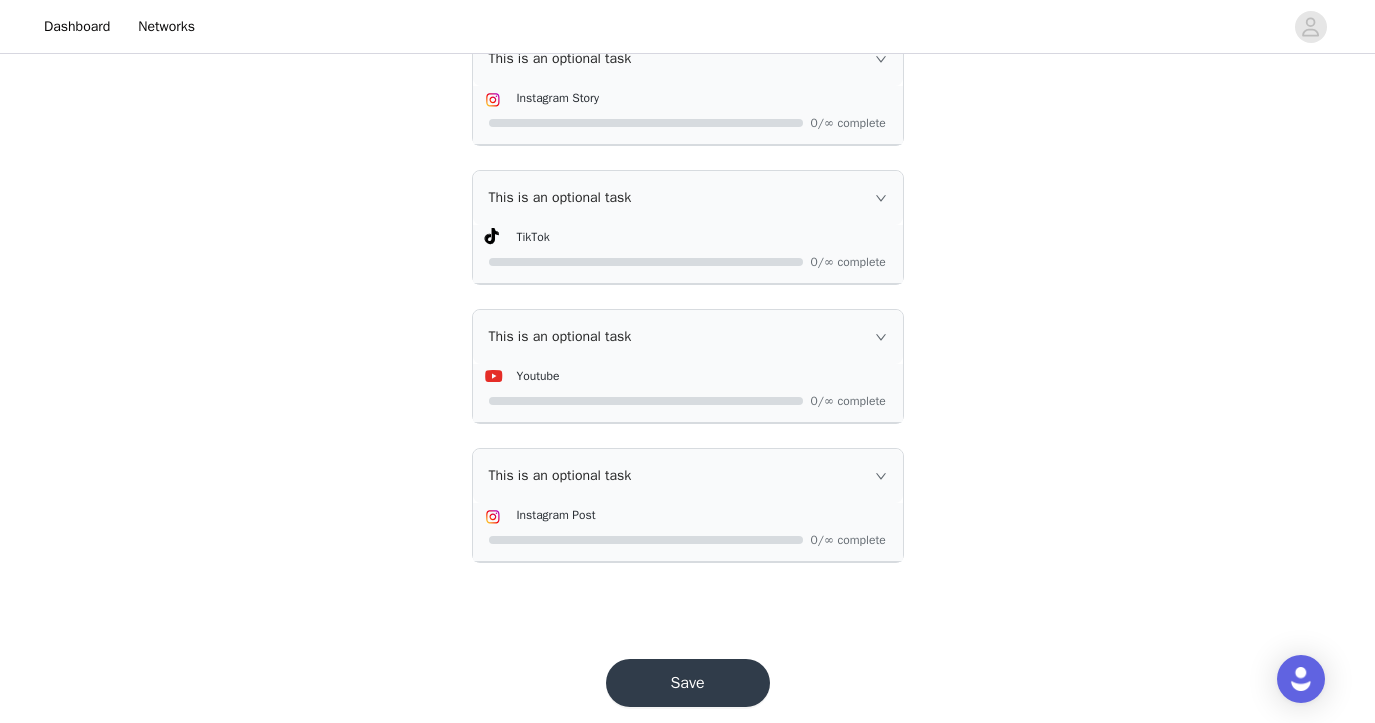 scroll, scrollTop: 707, scrollLeft: 0, axis: vertical 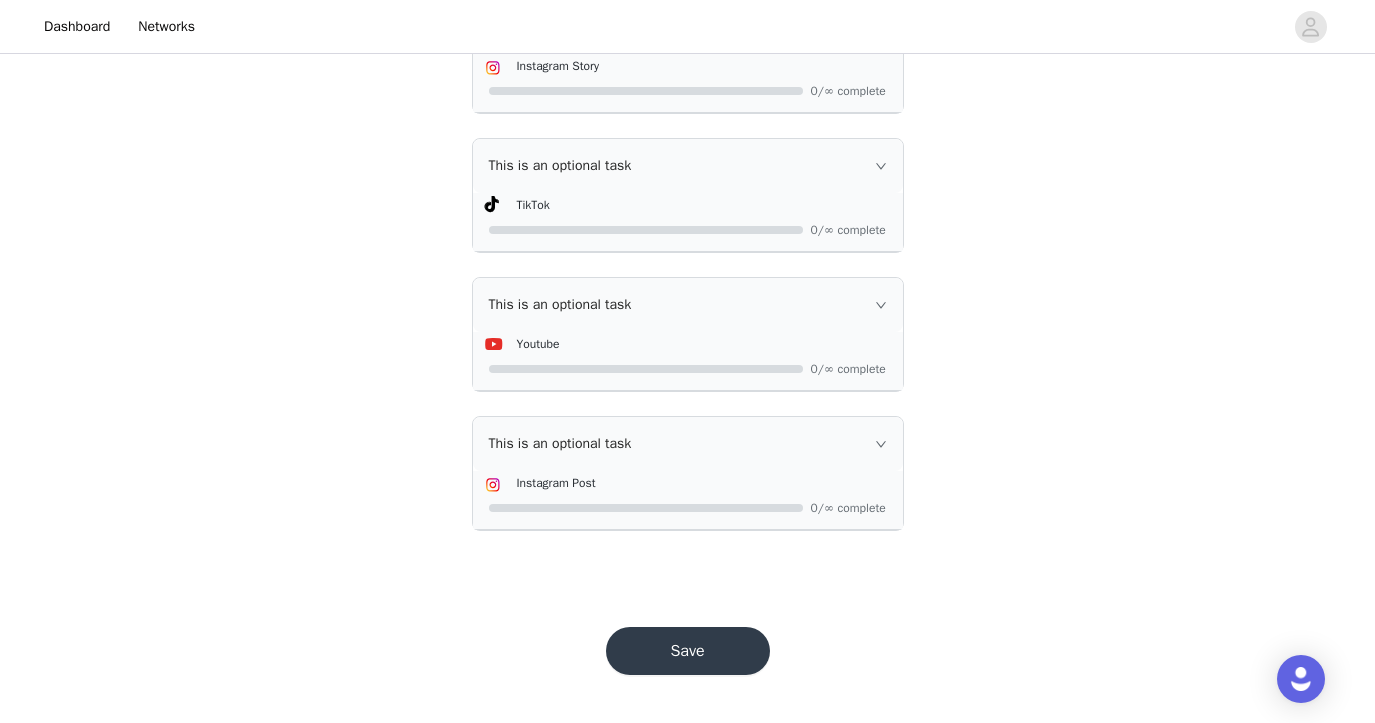 click on "Save" at bounding box center [688, 651] 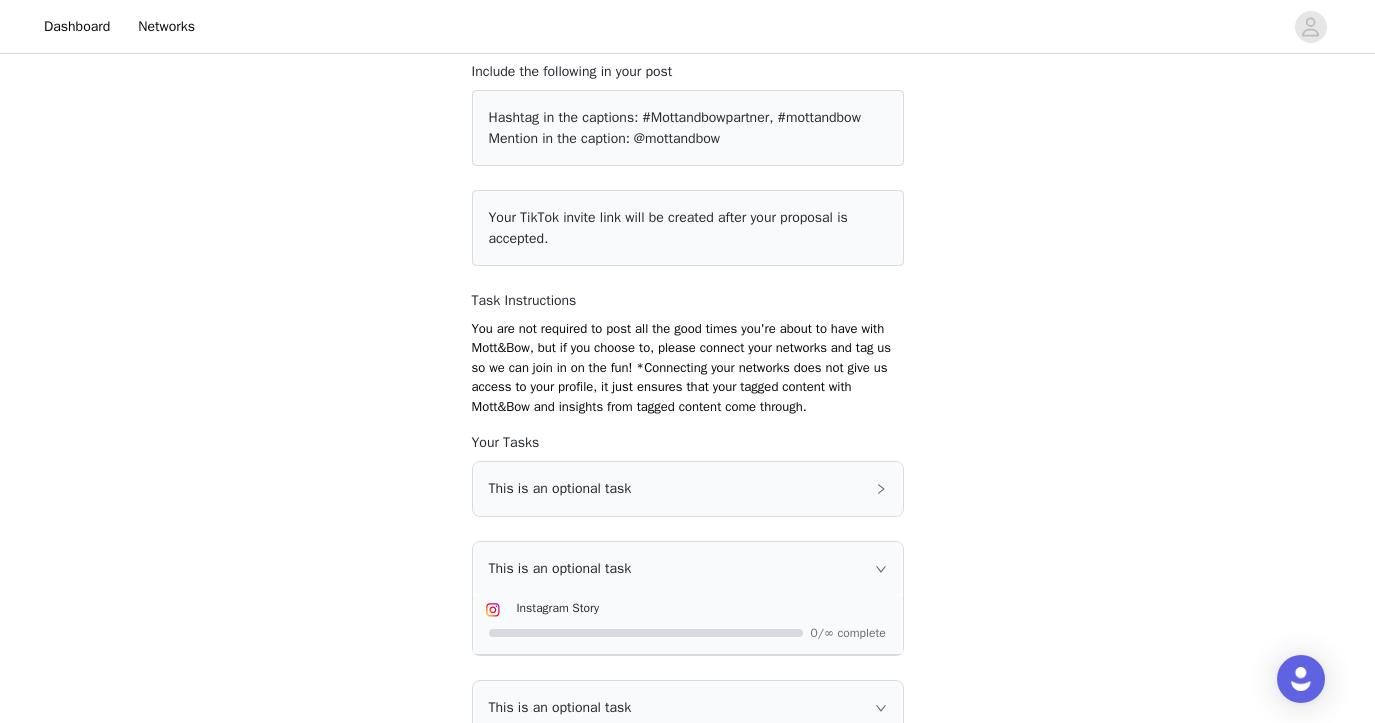scroll, scrollTop: 0, scrollLeft: 0, axis: both 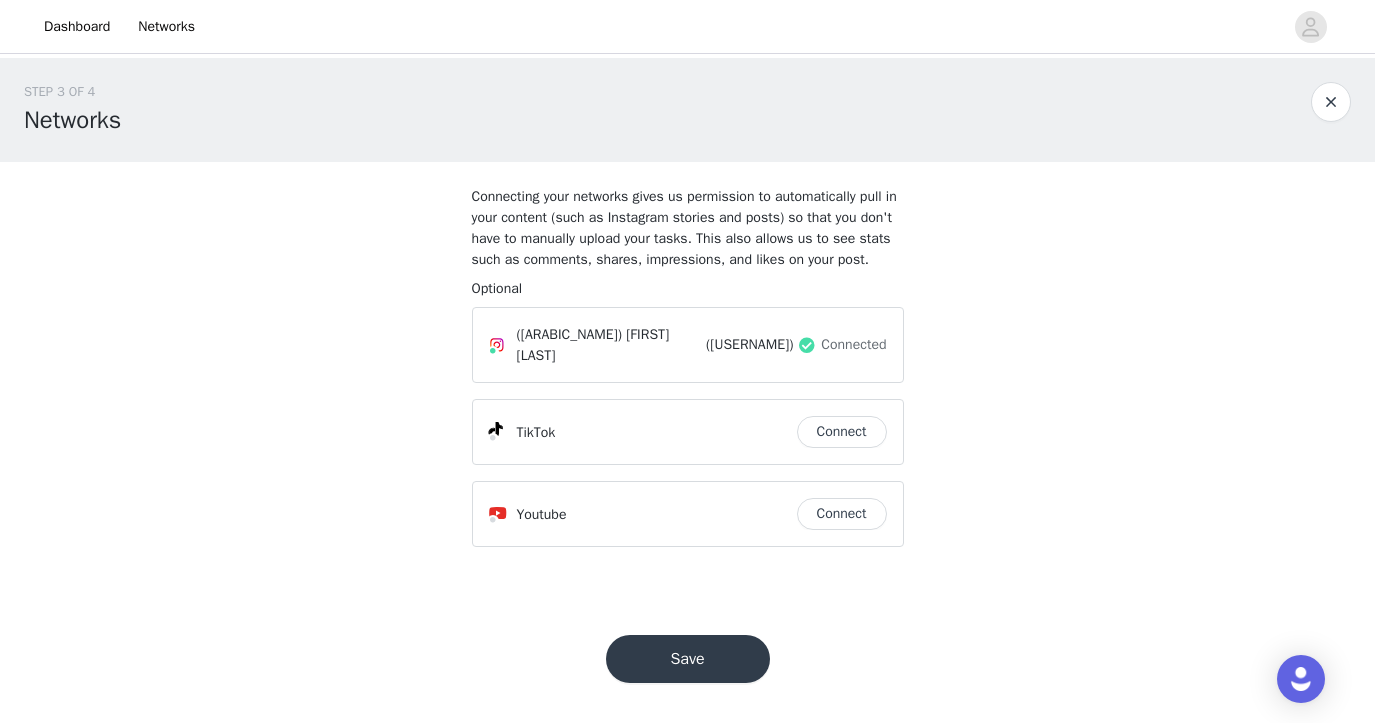 click on "Save" at bounding box center [688, 659] 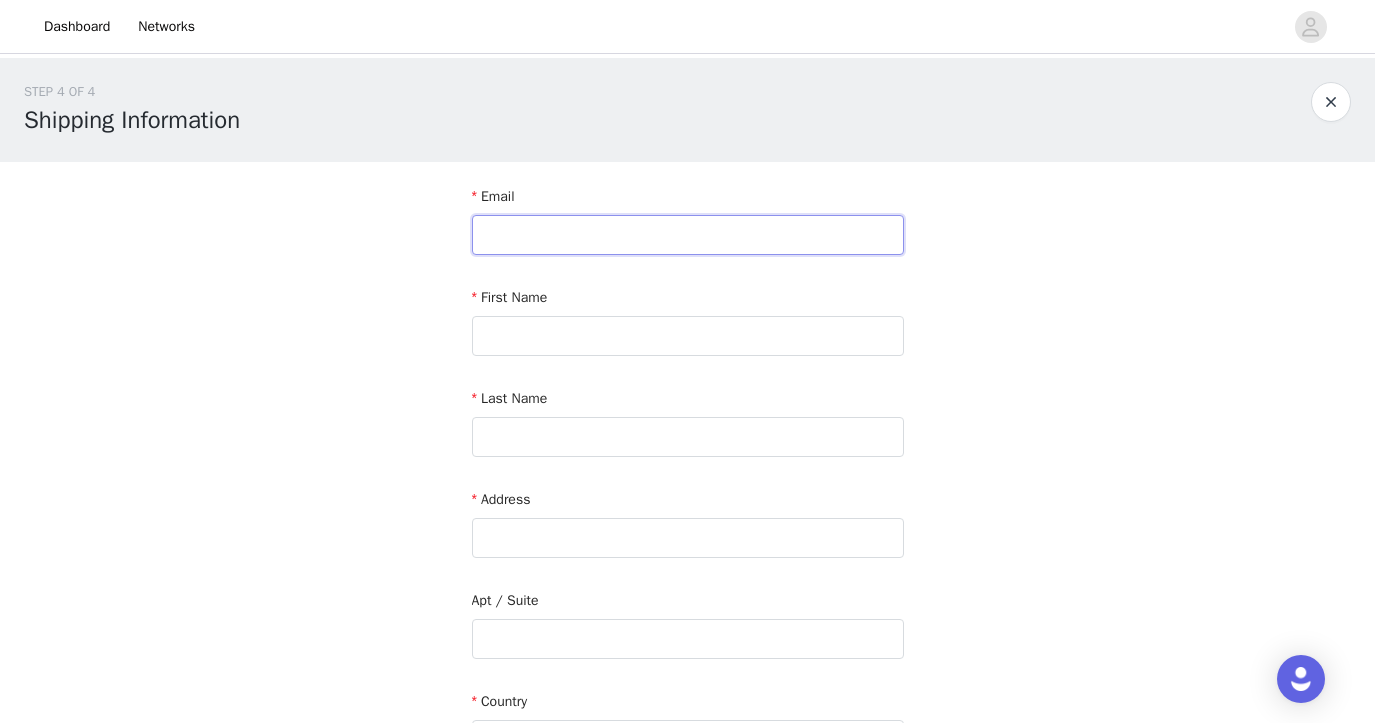 click at bounding box center [688, 235] 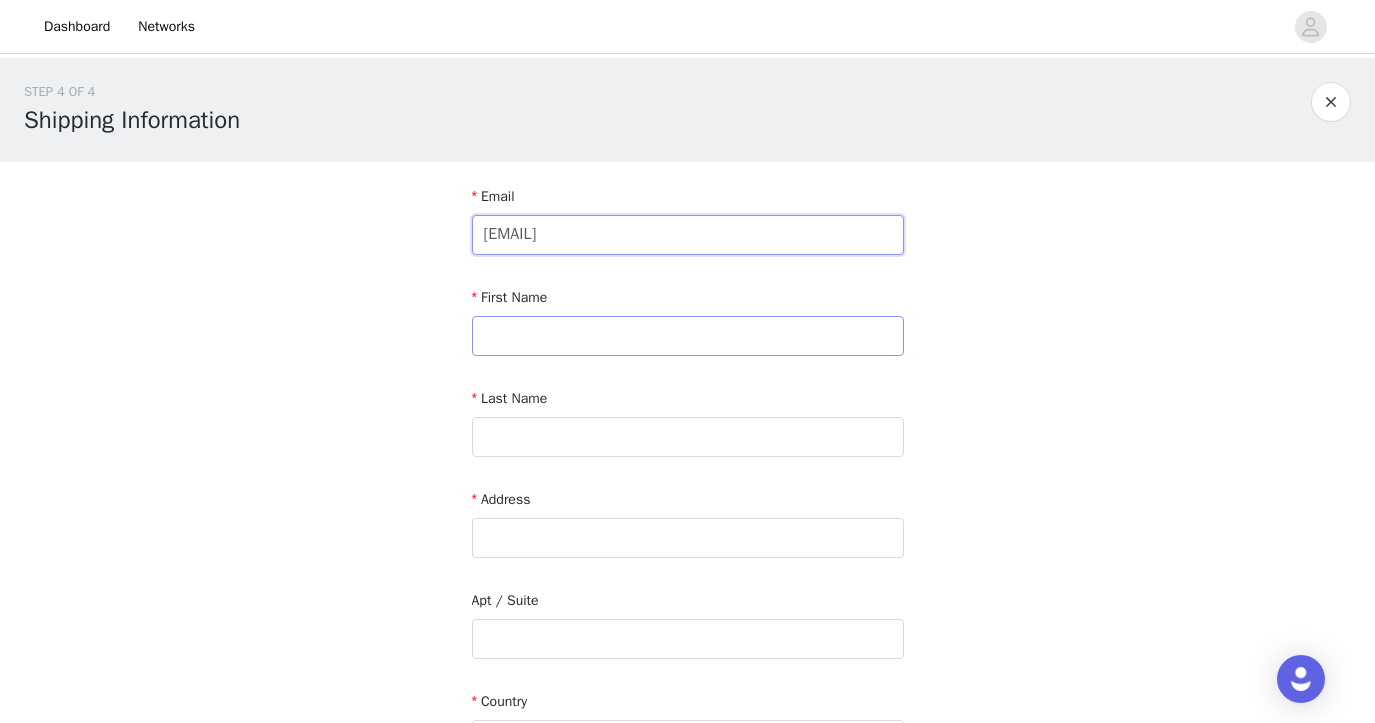 type on "[EMAIL]" 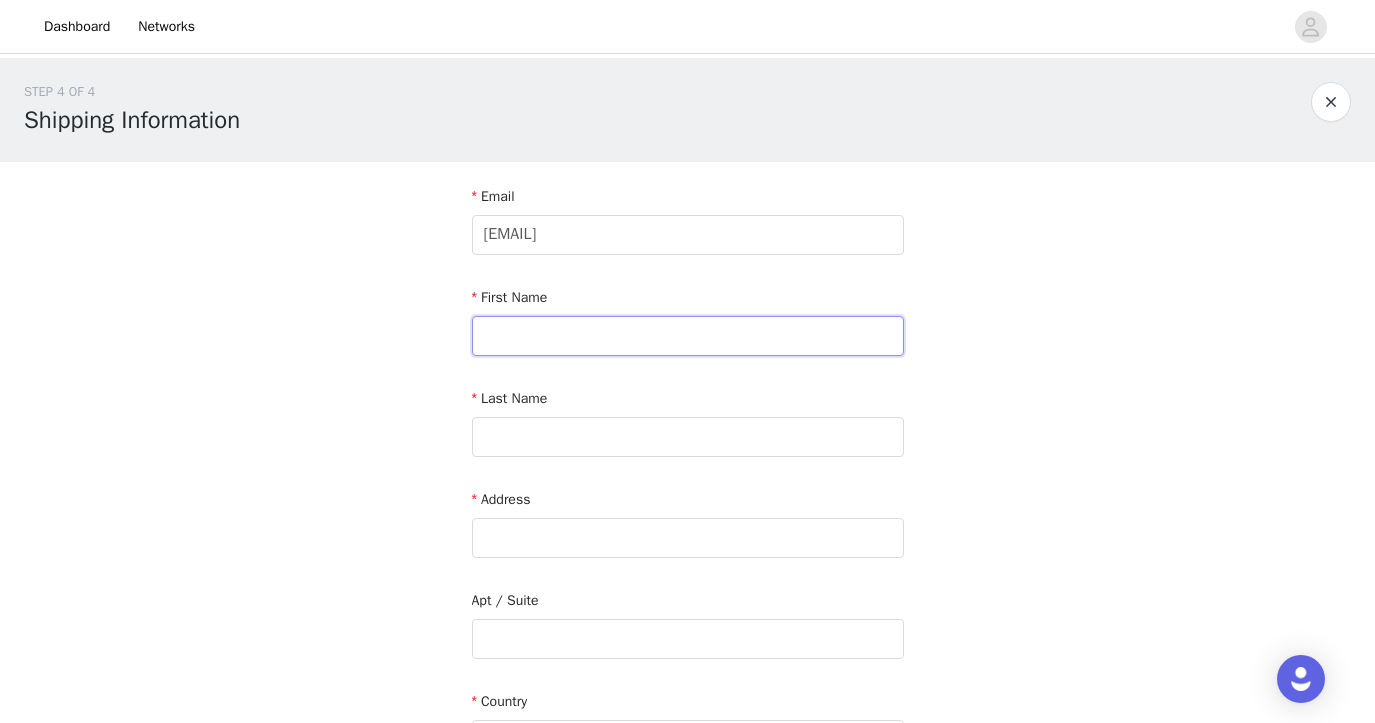 click at bounding box center [688, 336] 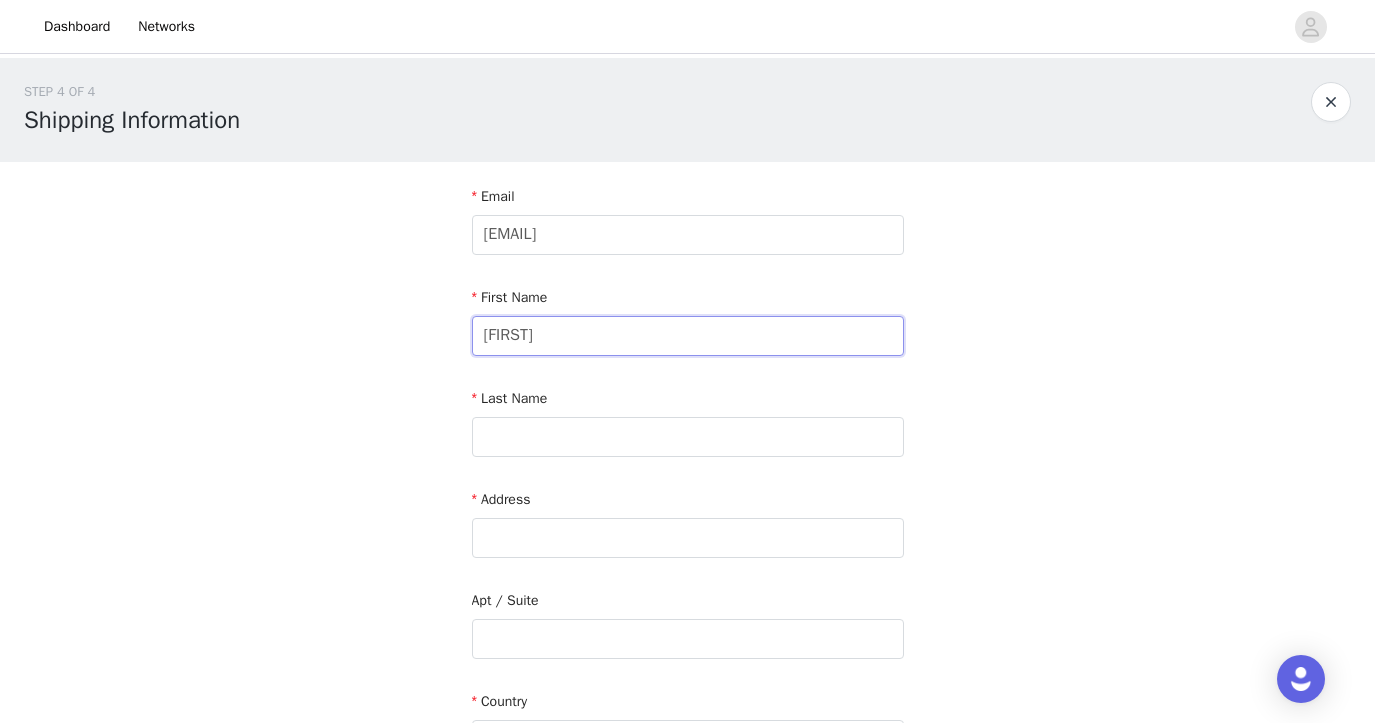 type on "[FIRST]" 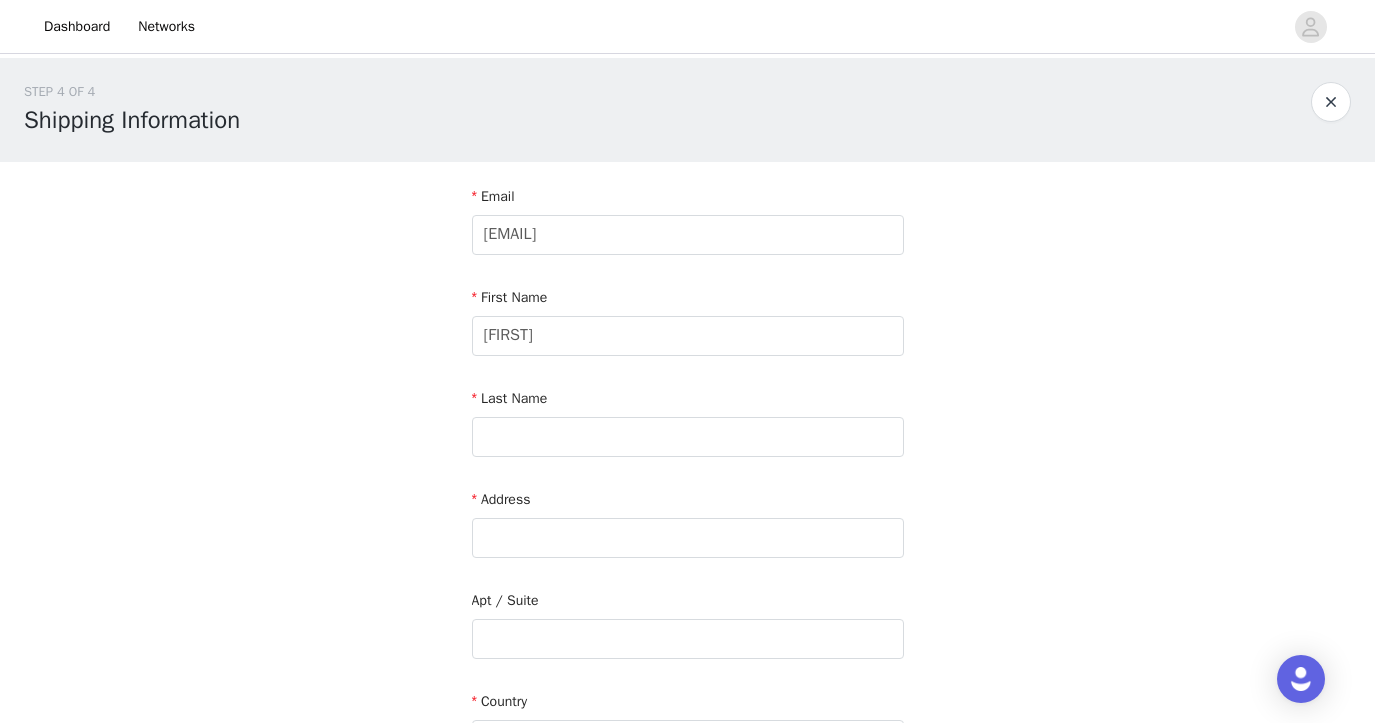 click on "Last Name" at bounding box center (688, 426) 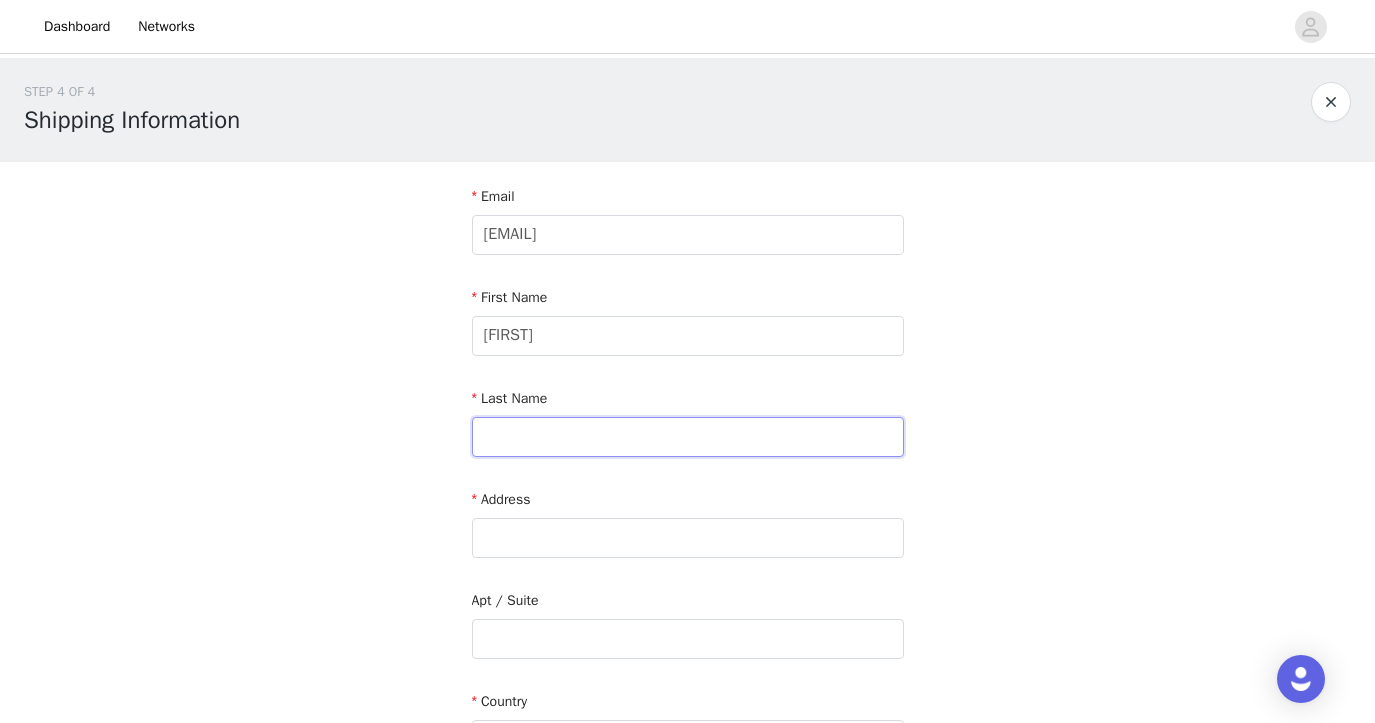 click at bounding box center [688, 437] 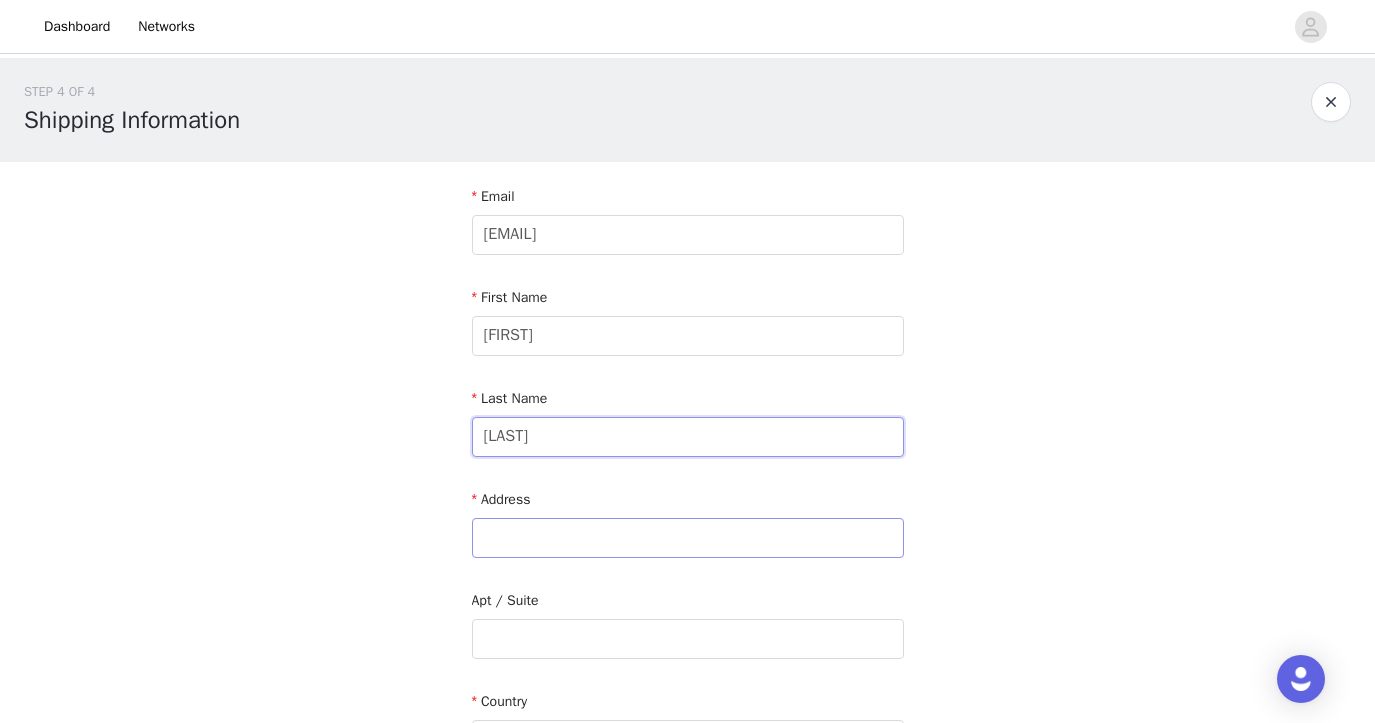 type on "[LAST]" 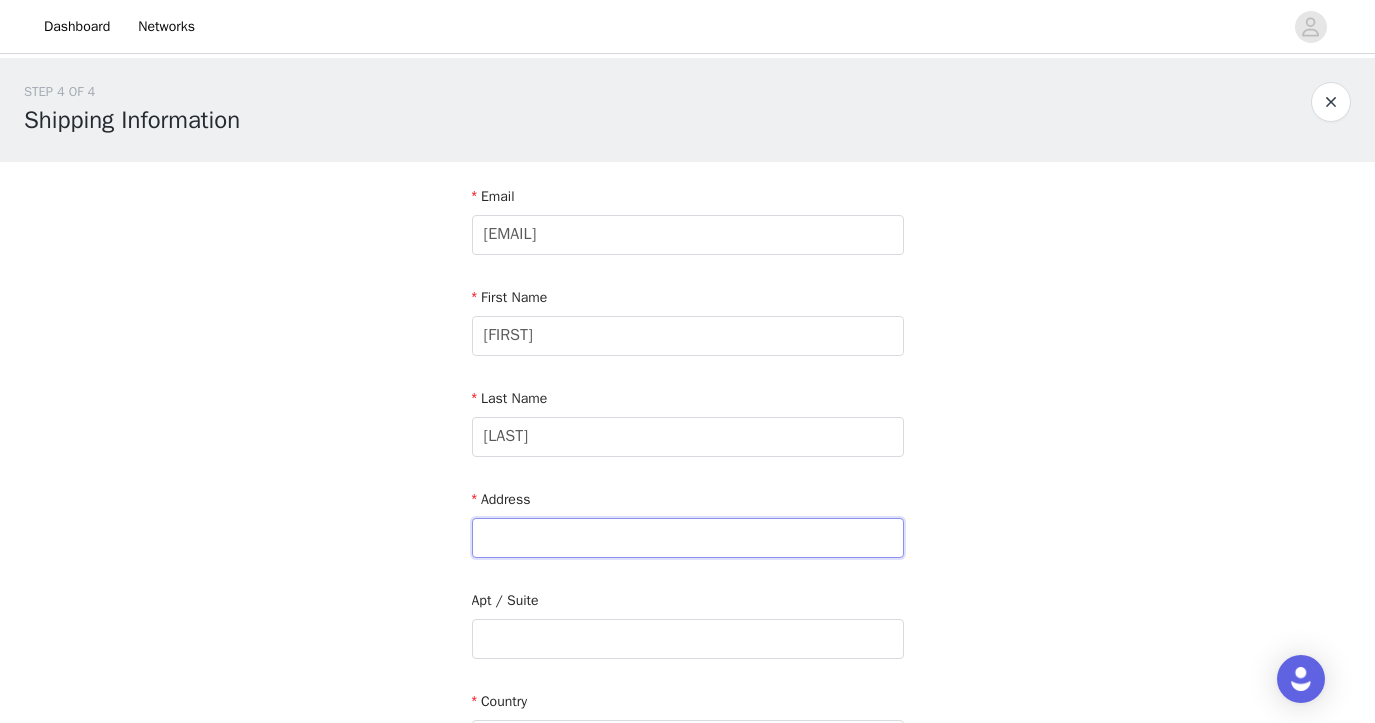 click at bounding box center (688, 538) 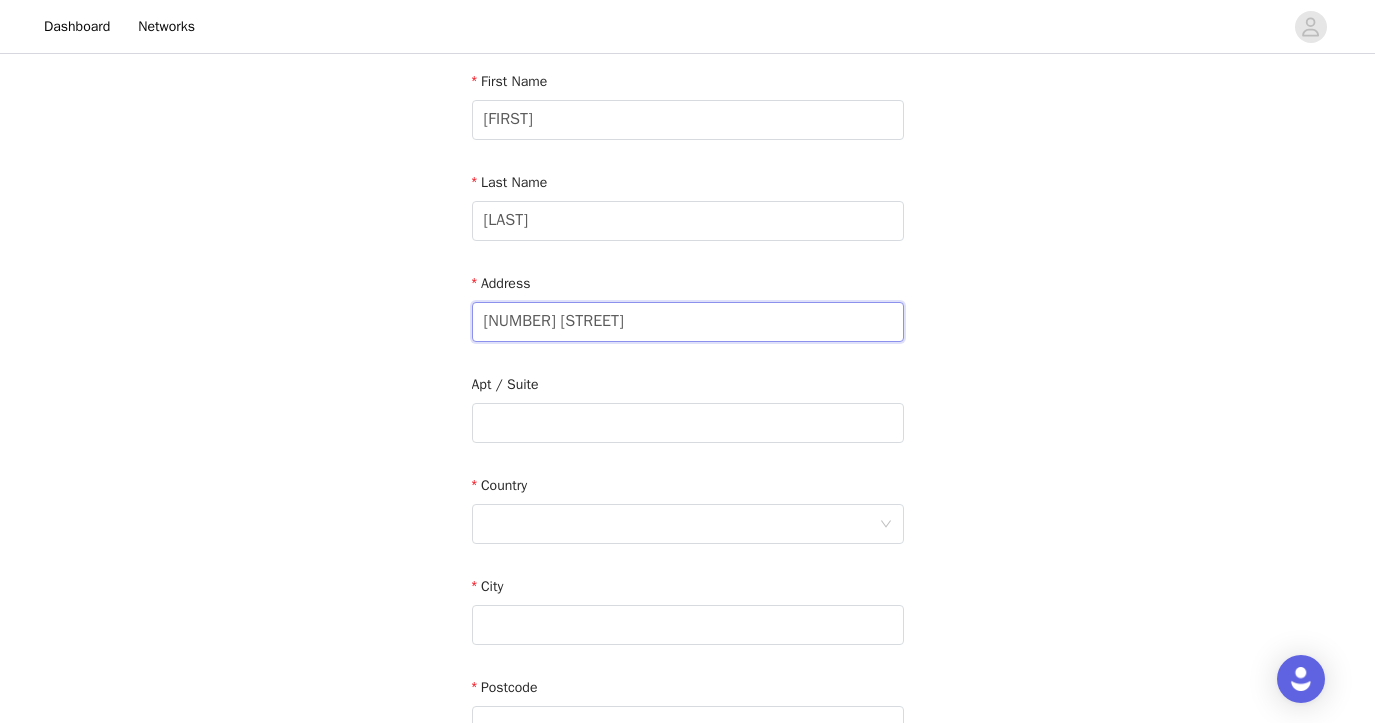 scroll, scrollTop: 254, scrollLeft: 0, axis: vertical 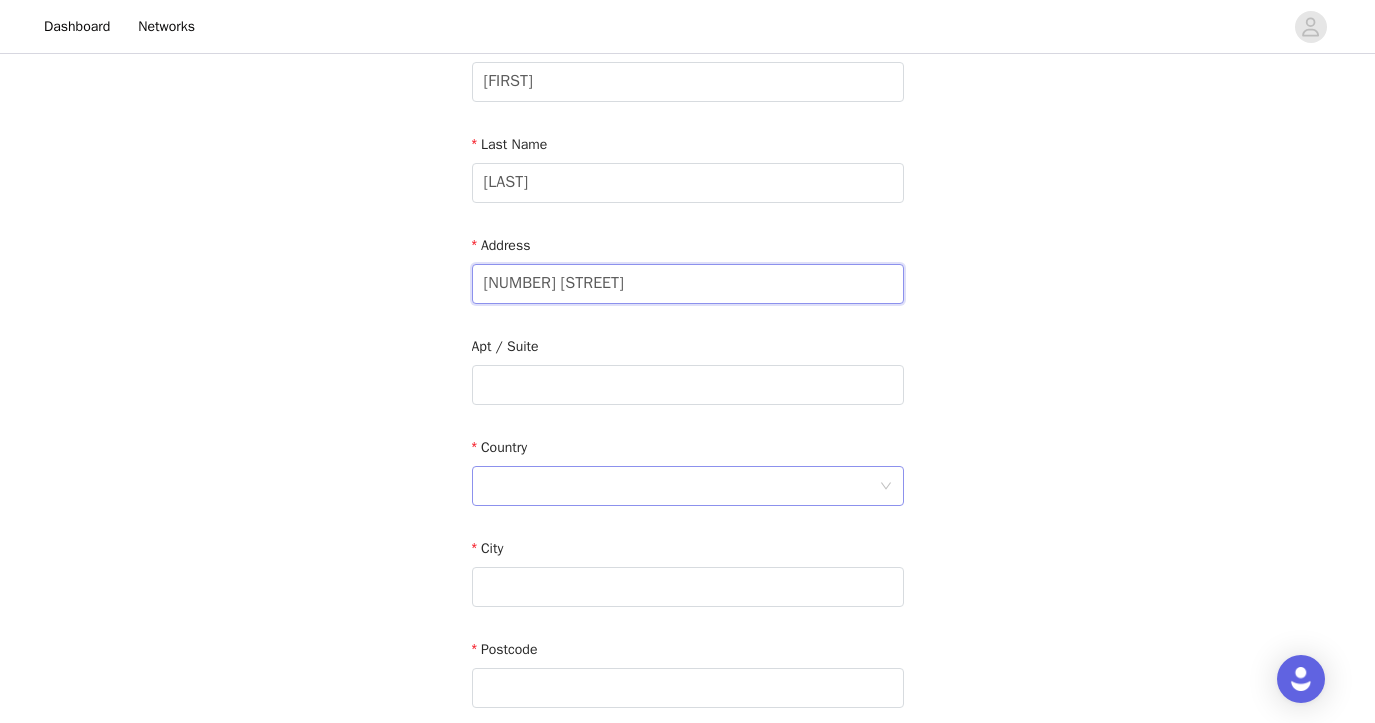 type on "[NUMBER] [STREET]" 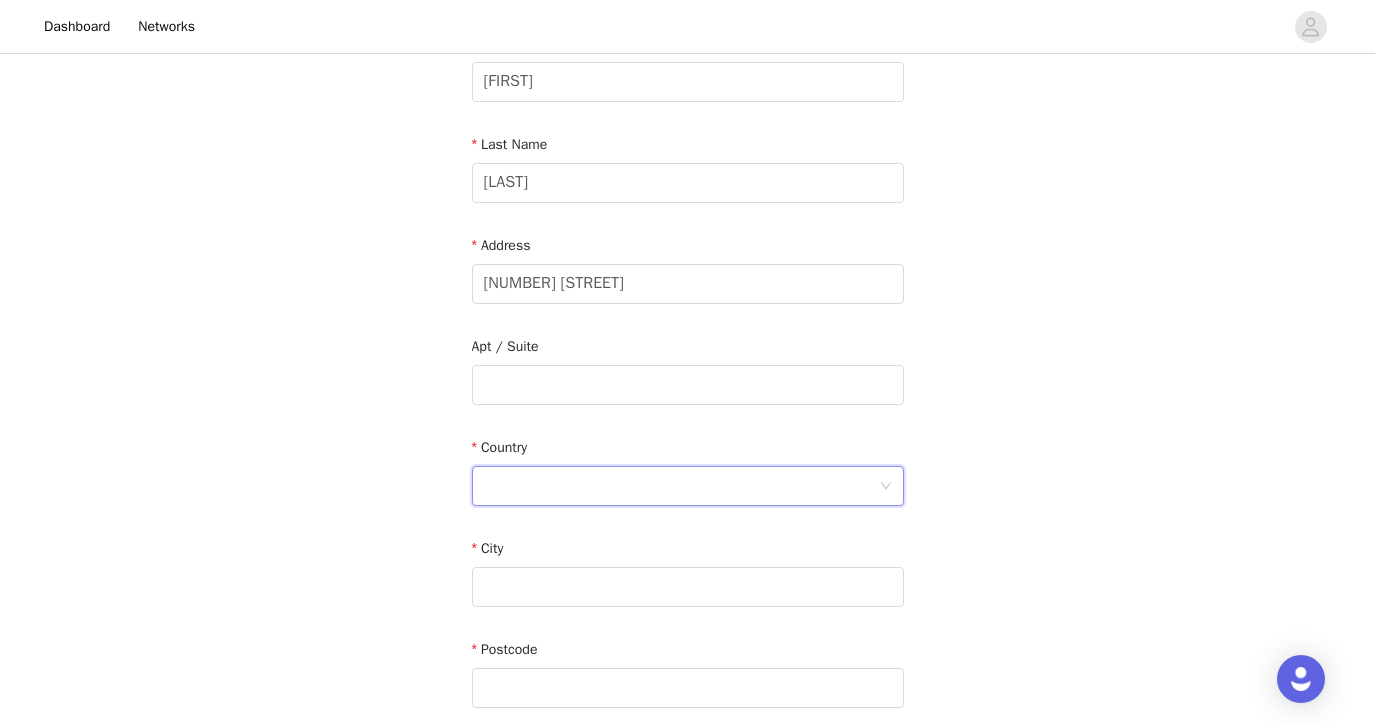 click at bounding box center (681, 486) 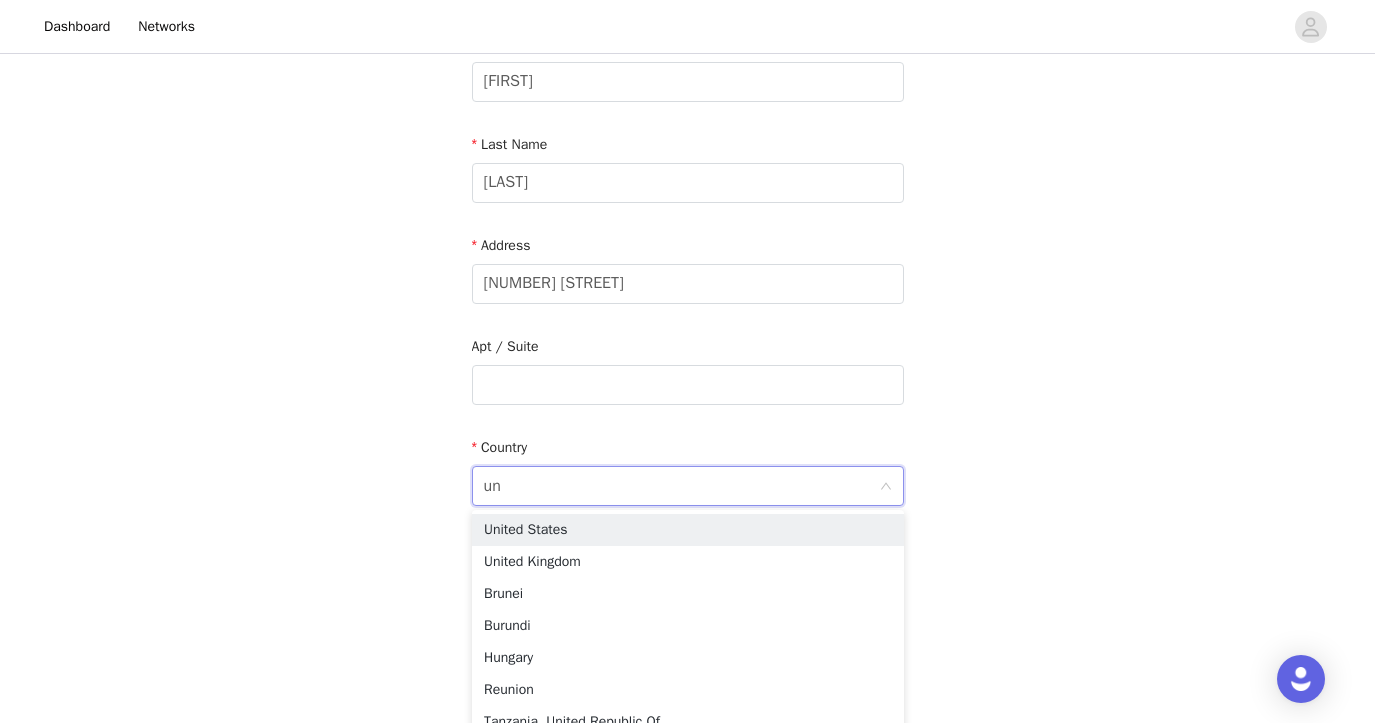 type on "uni" 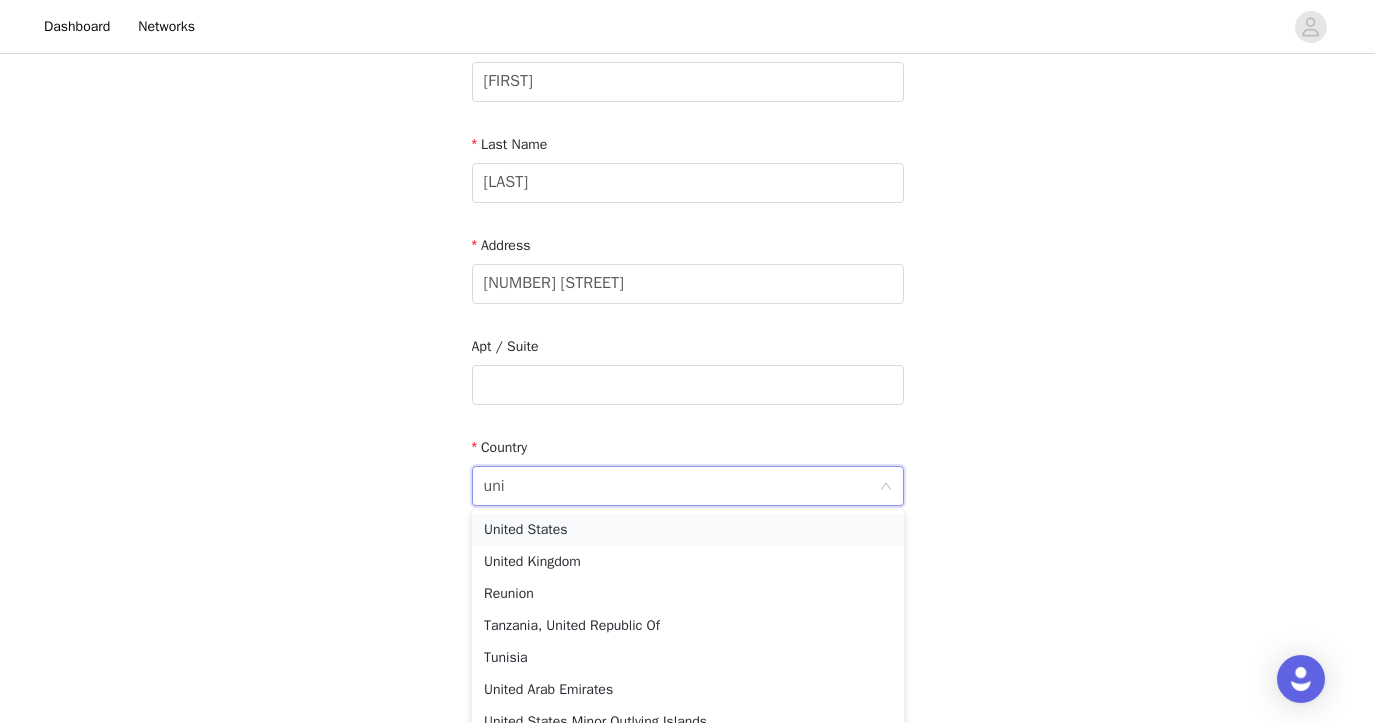 click on "United States" at bounding box center (688, 530) 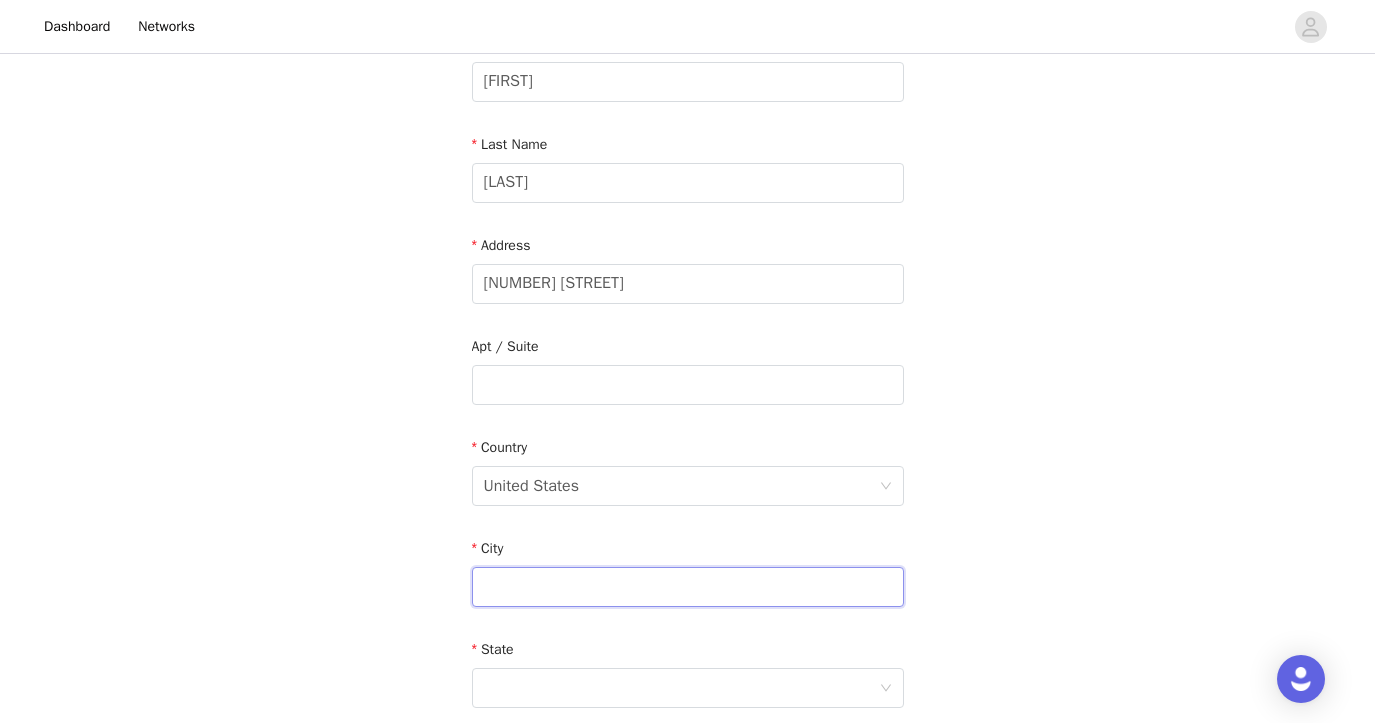 click at bounding box center (688, 587) 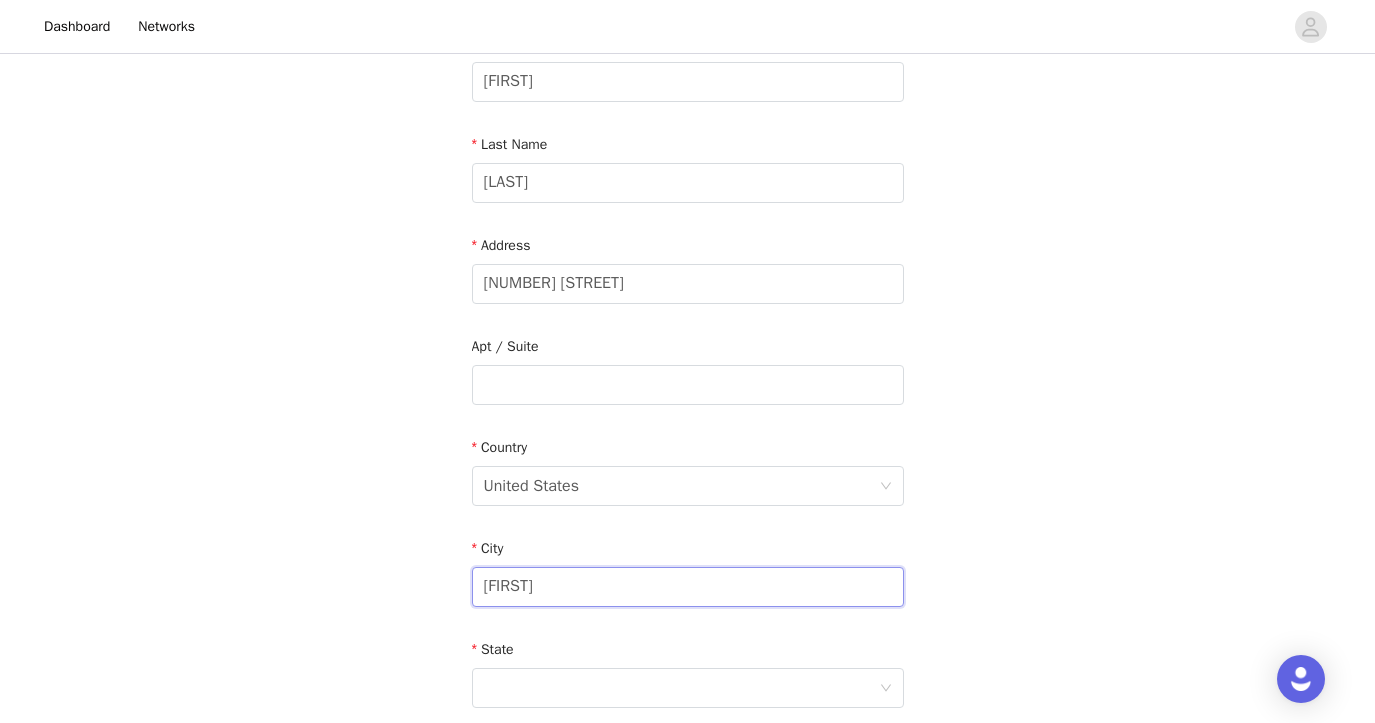 scroll, scrollTop: 490, scrollLeft: 0, axis: vertical 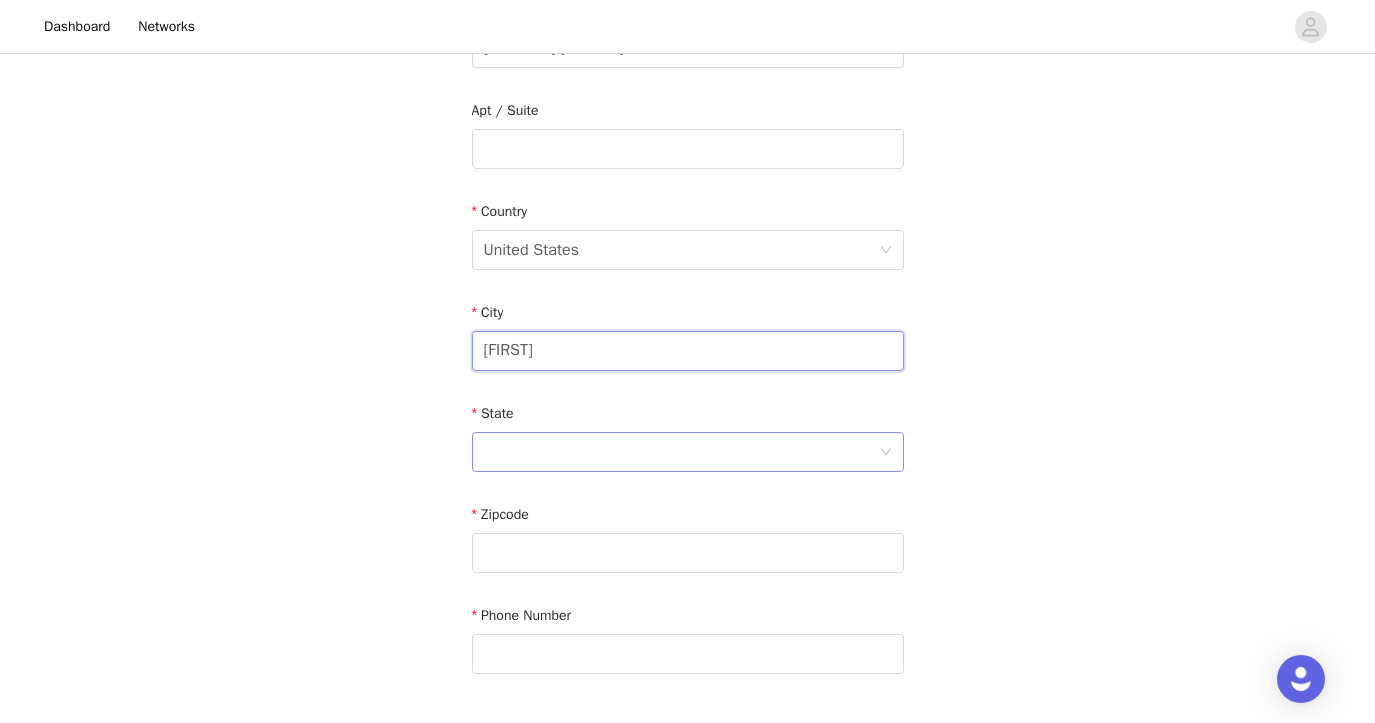 type on "[FIRST]" 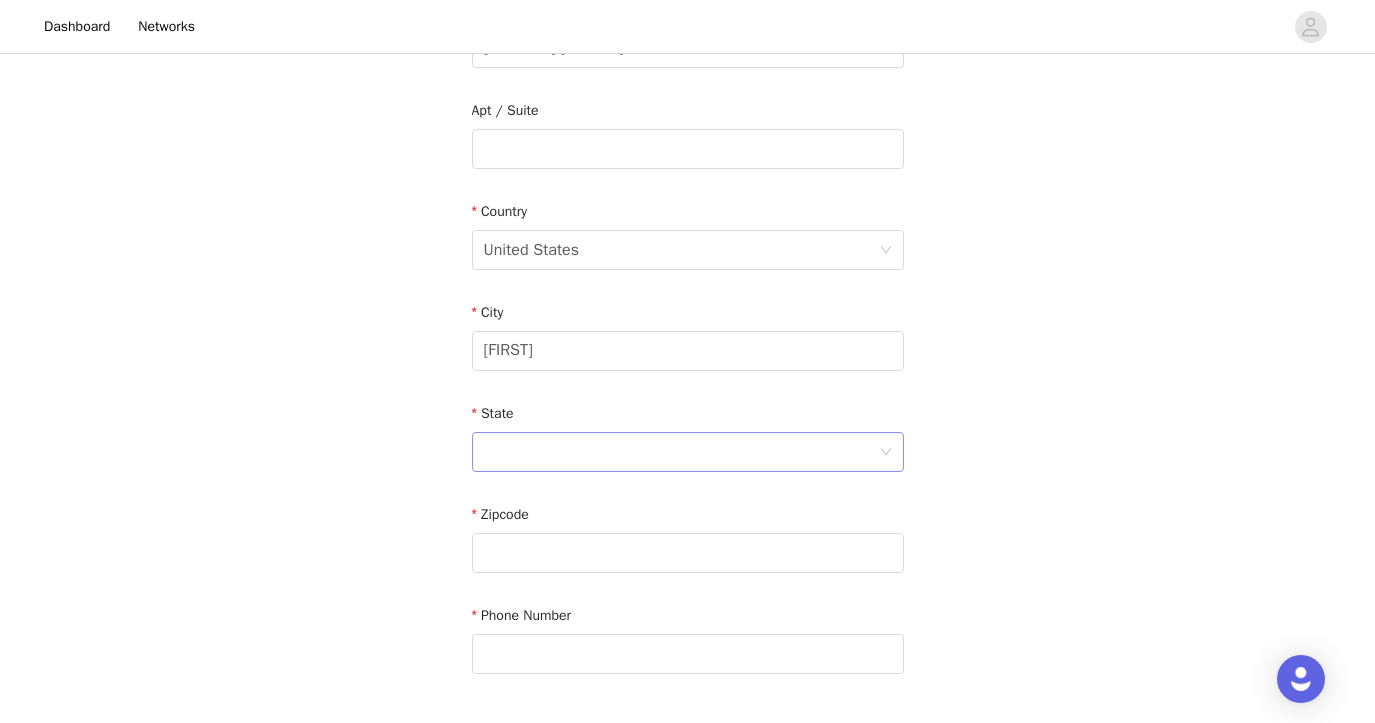 click at bounding box center [681, 452] 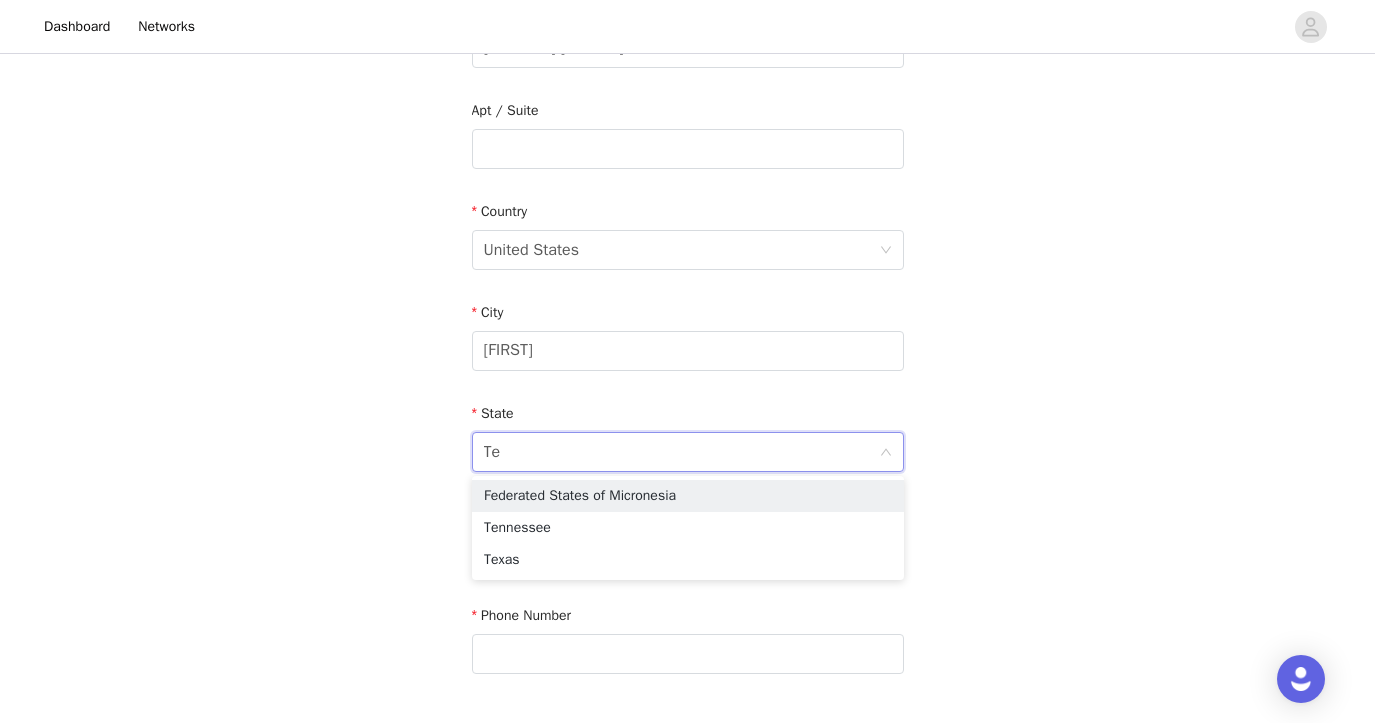 type on "Tex" 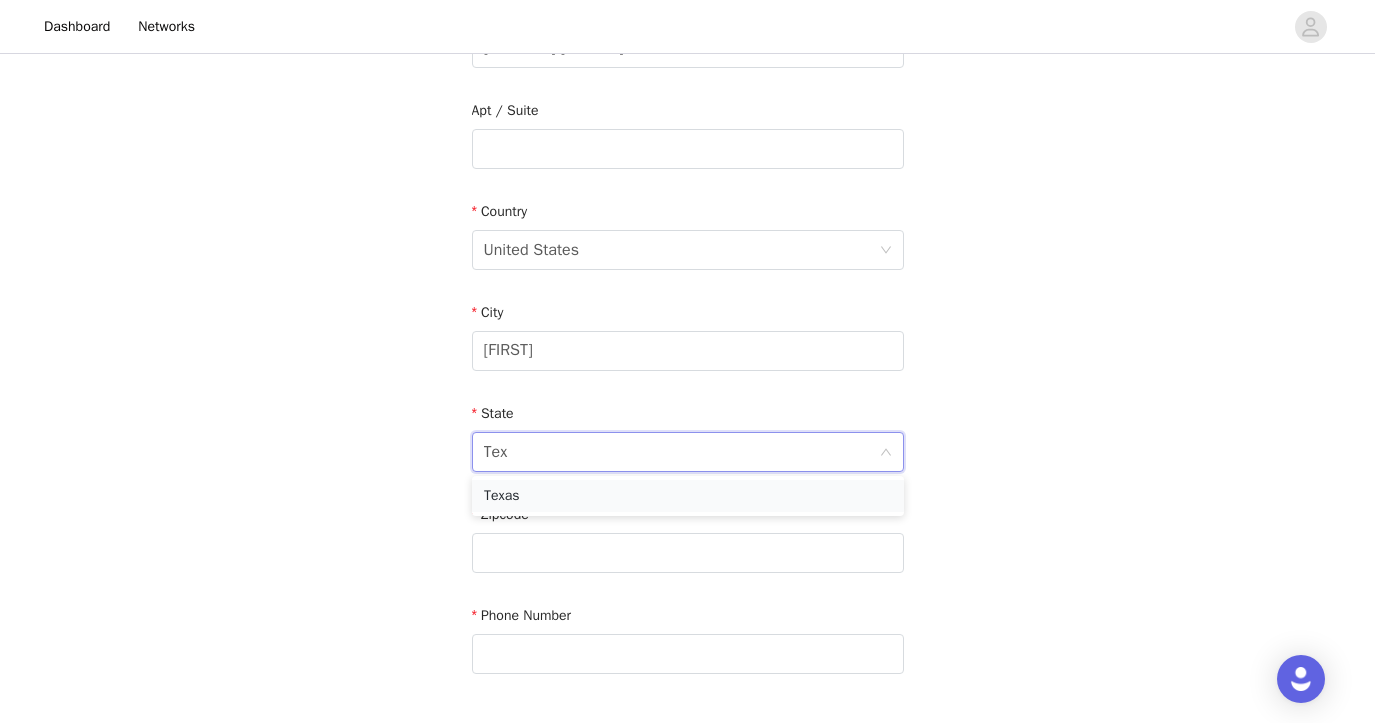 click on "Texas" at bounding box center (688, 496) 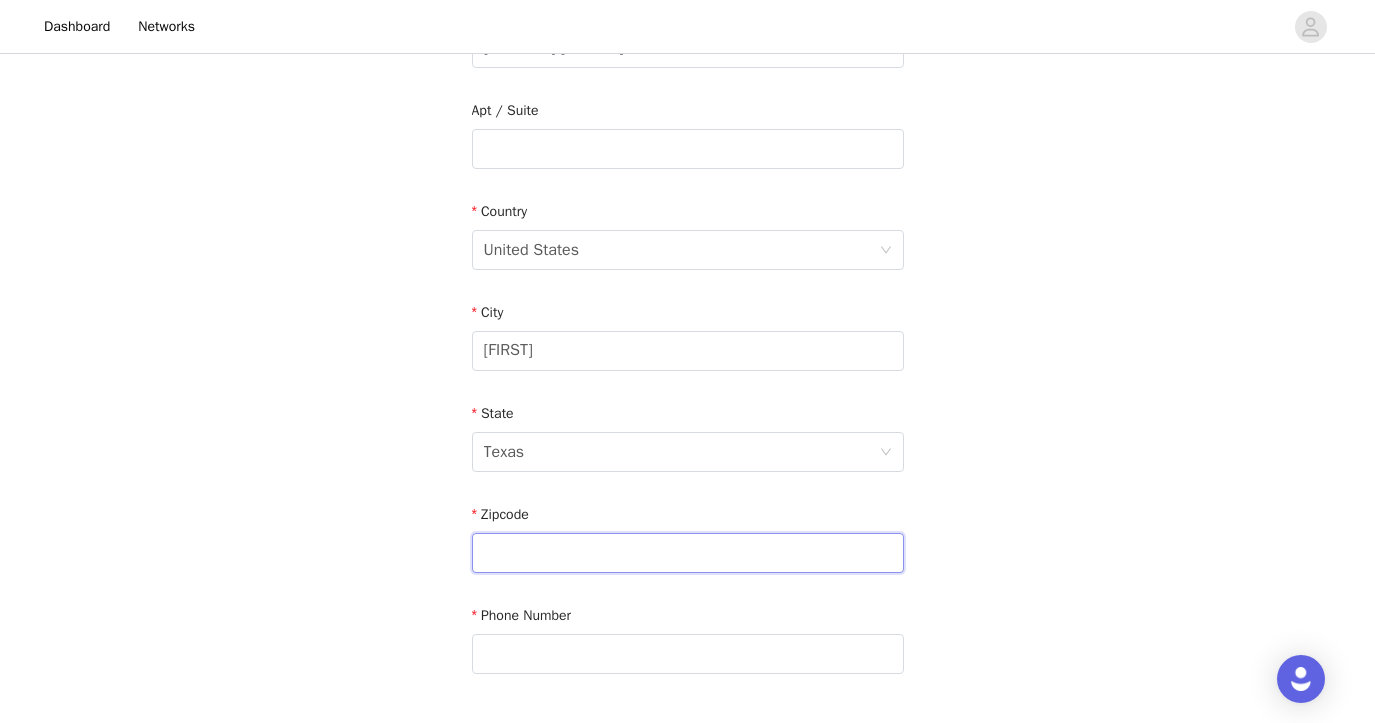 click at bounding box center (688, 553) 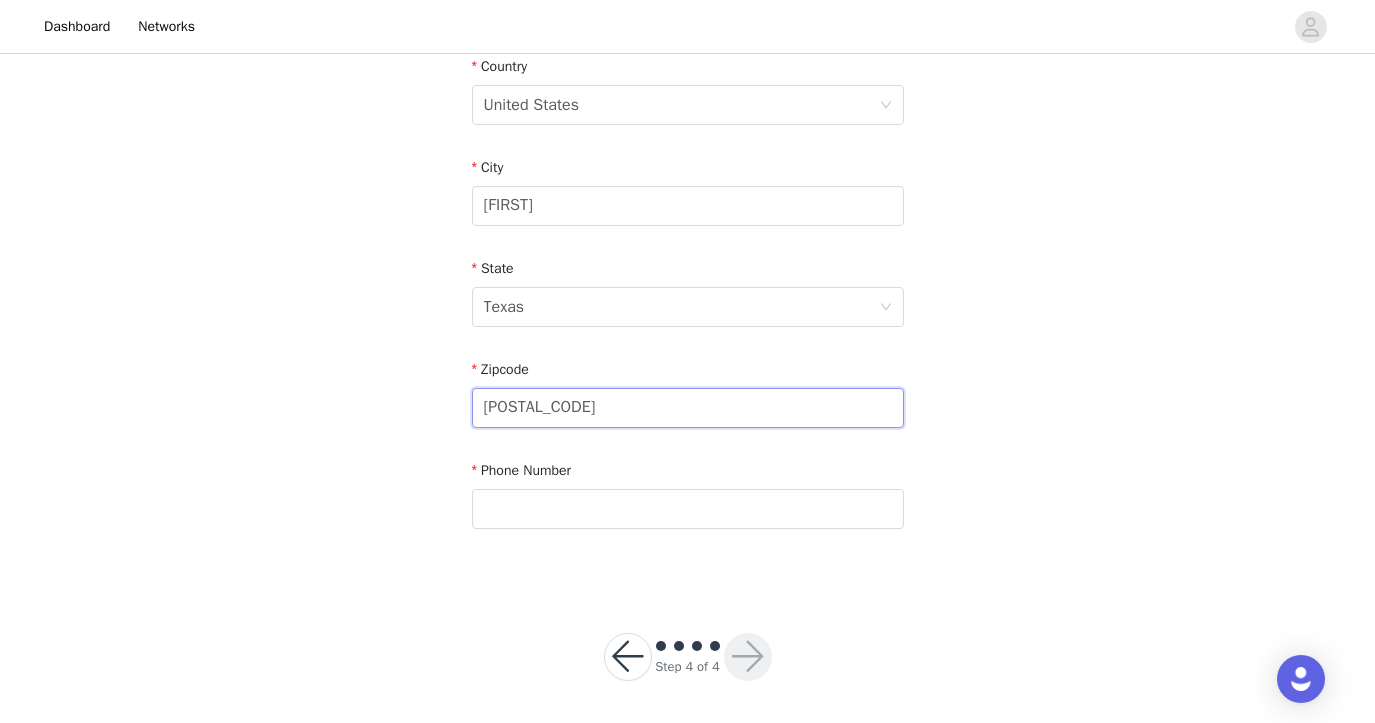 scroll, scrollTop: 640, scrollLeft: 0, axis: vertical 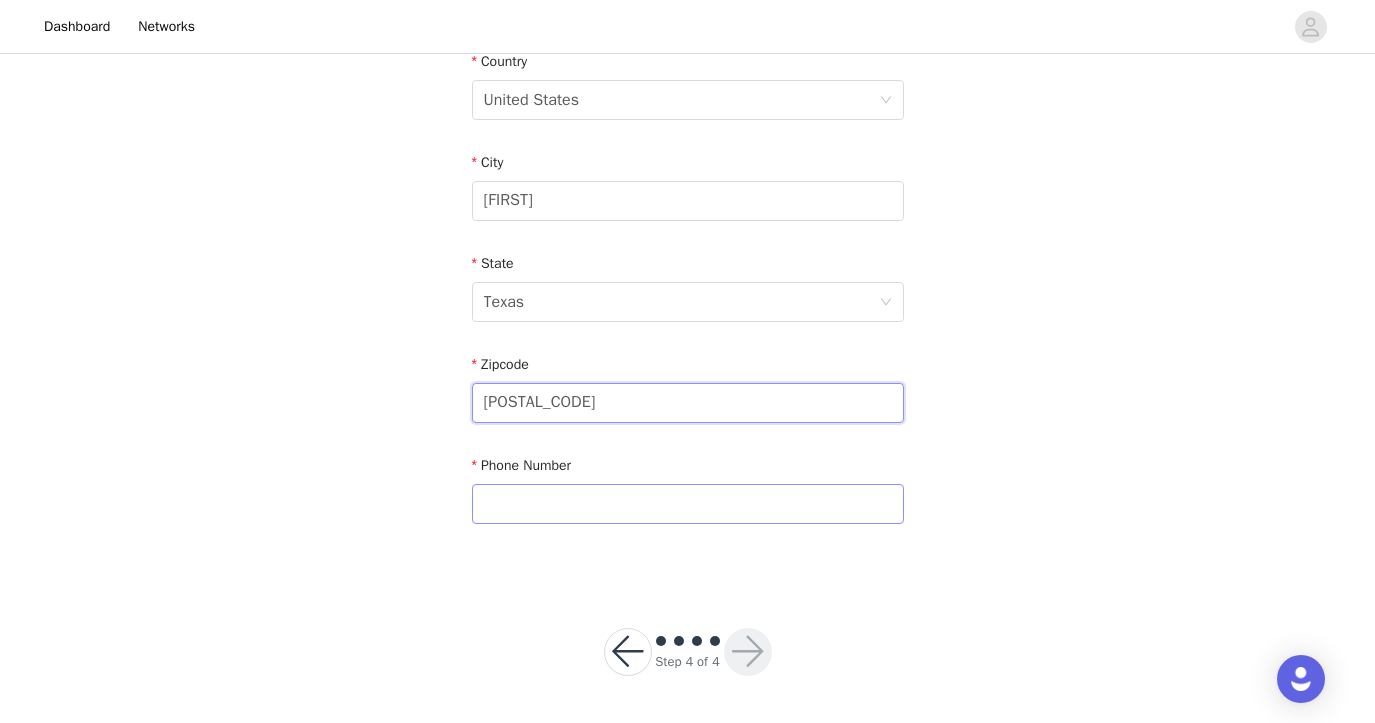 type on "[POSTAL_CODE]" 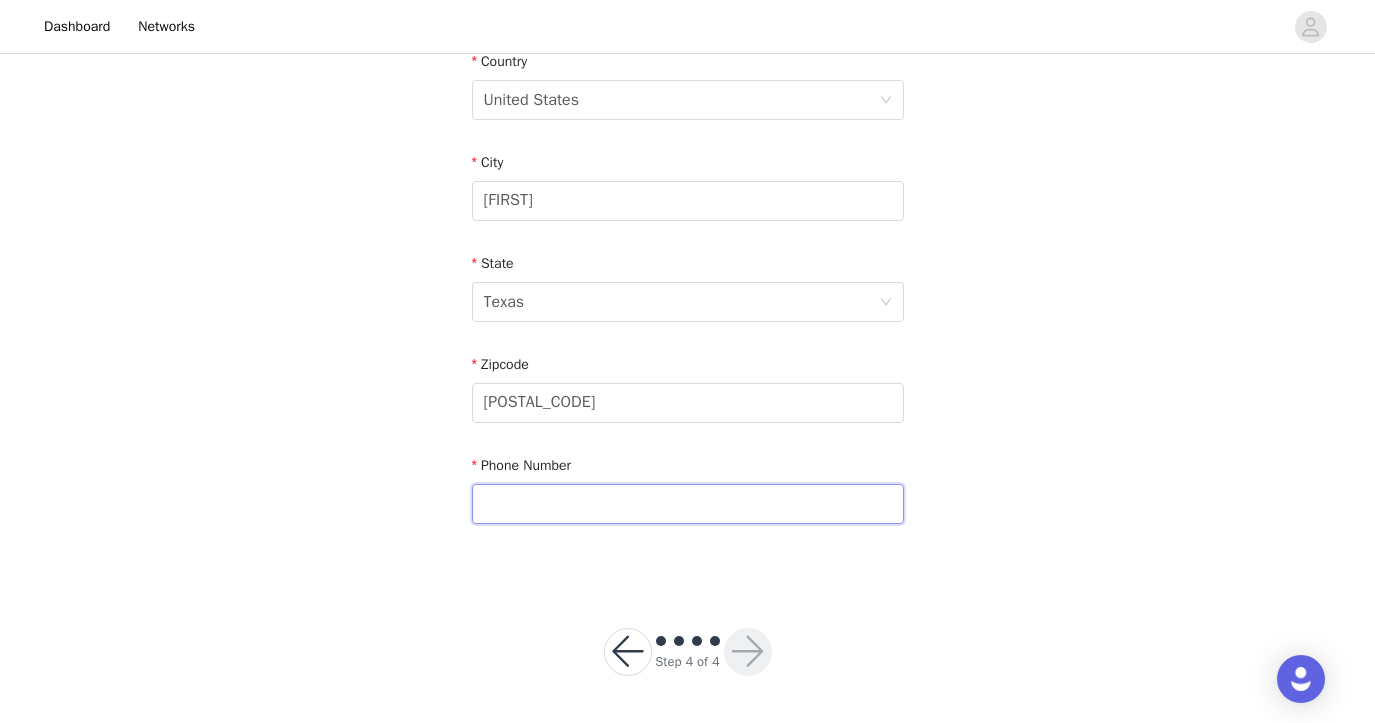click at bounding box center (688, 504) 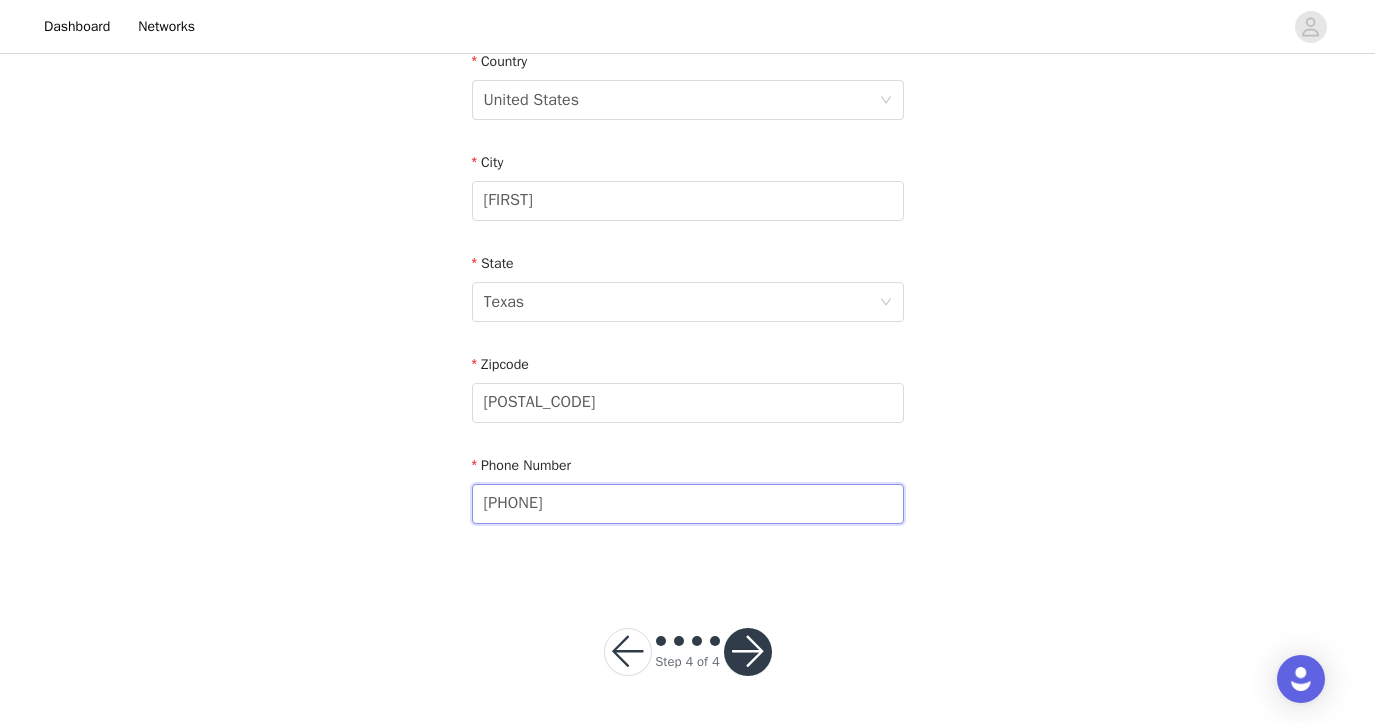 type on "[PHONE]" 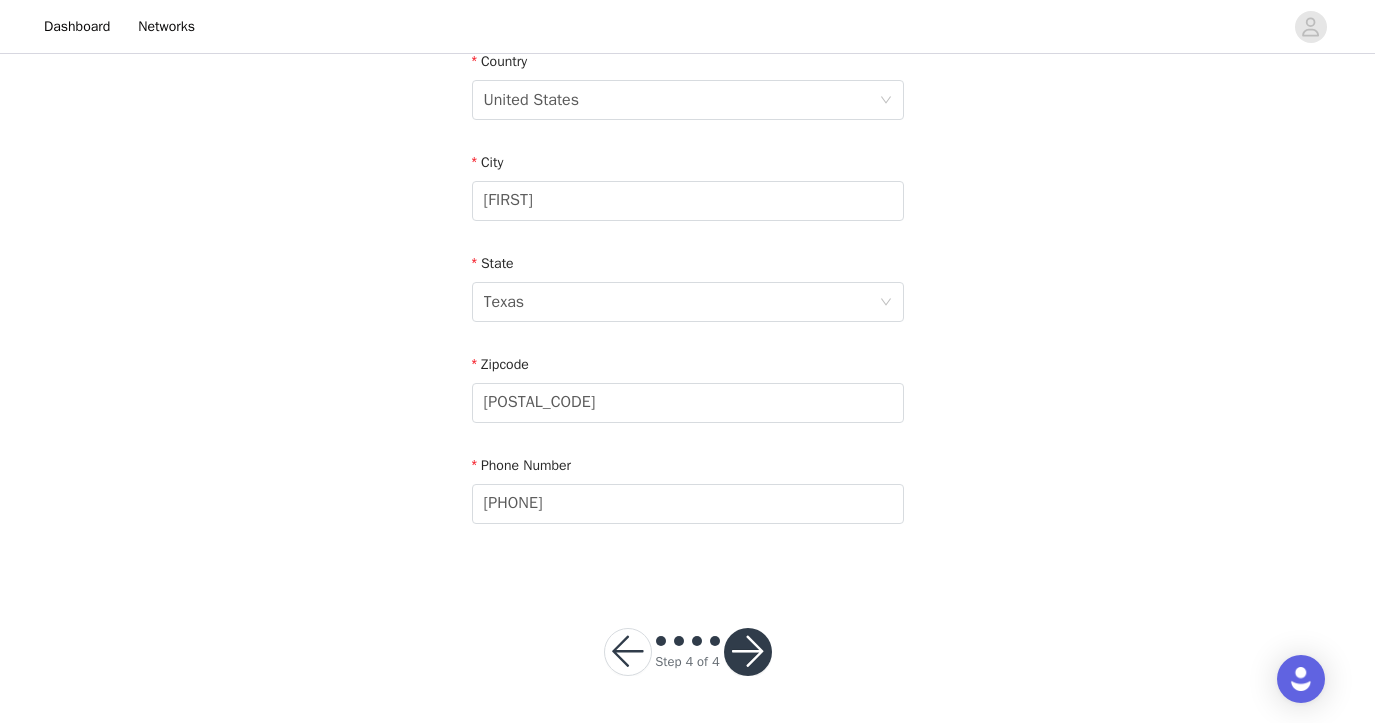 click at bounding box center (748, 652) 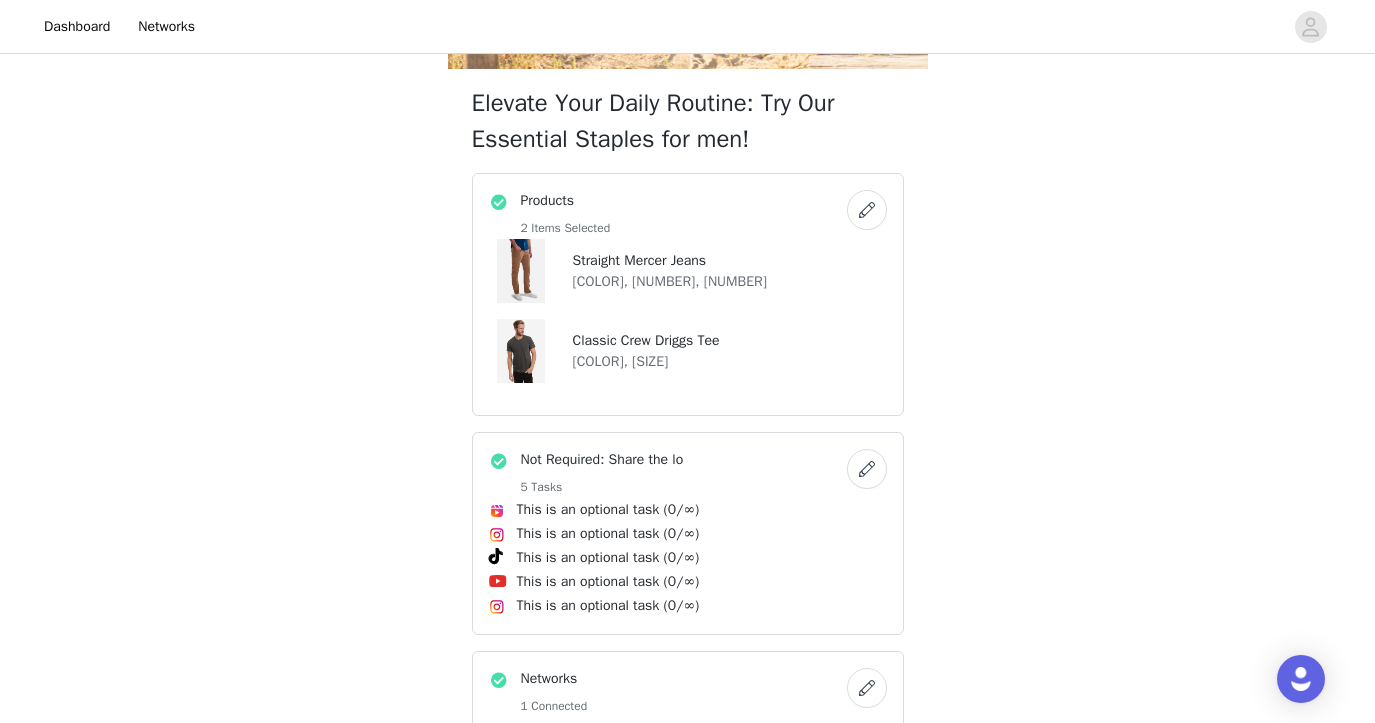 scroll, scrollTop: 1113, scrollLeft: 0, axis: vertical 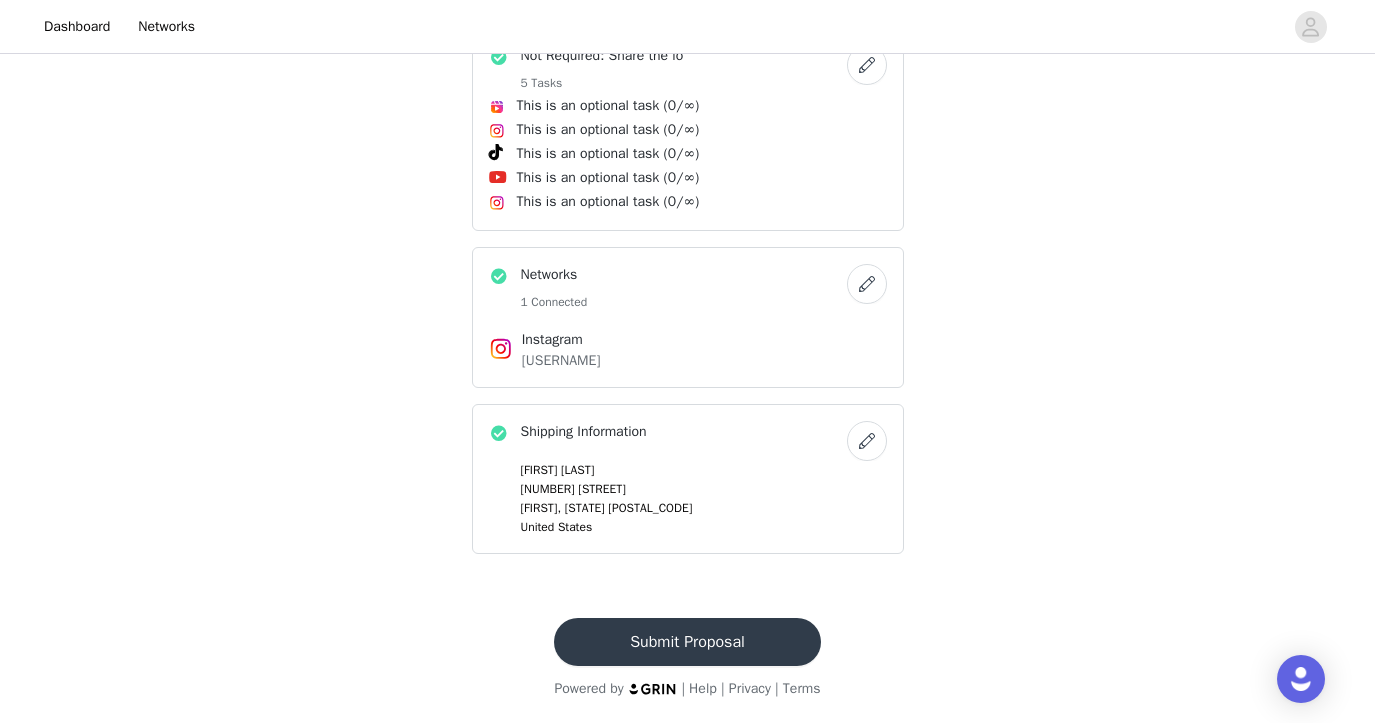 click on "Submit Proposal" at bounding box center [687, 642] 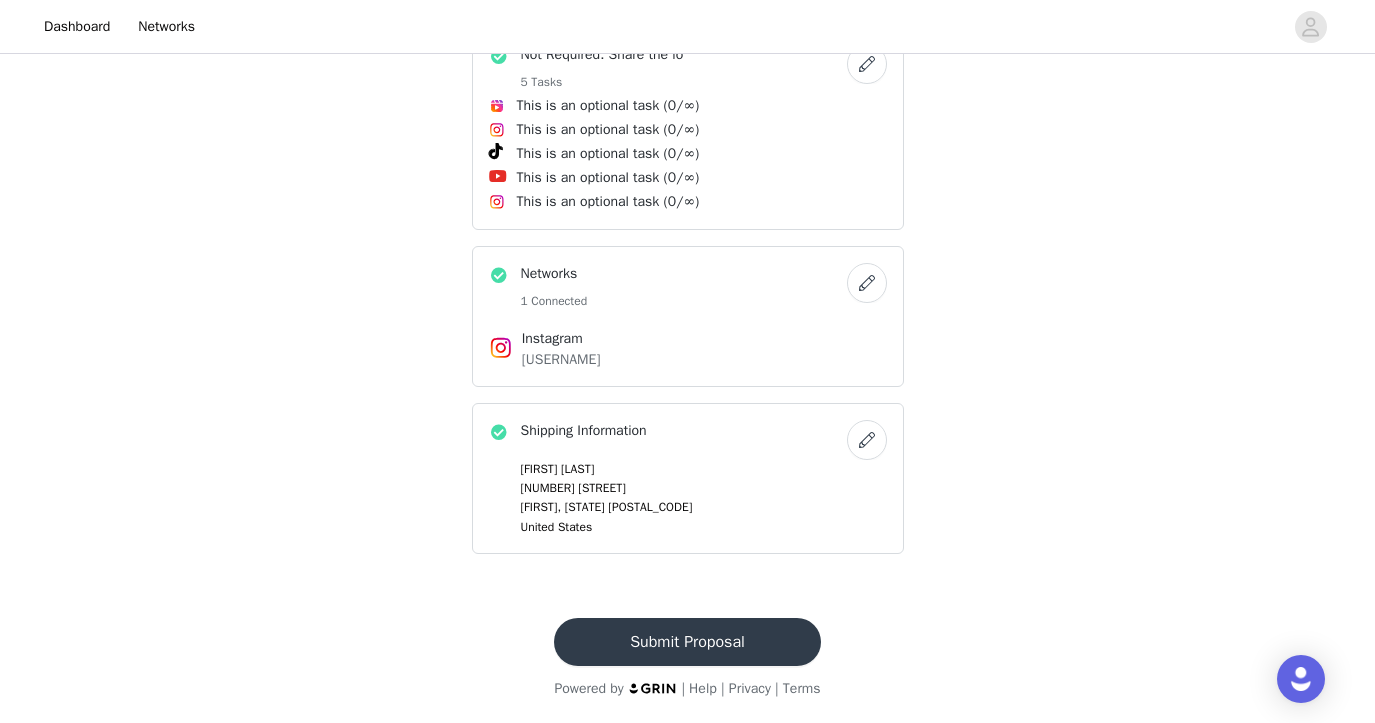 scroll, scrollTop: 0, scrollLeft: 0, axis: both 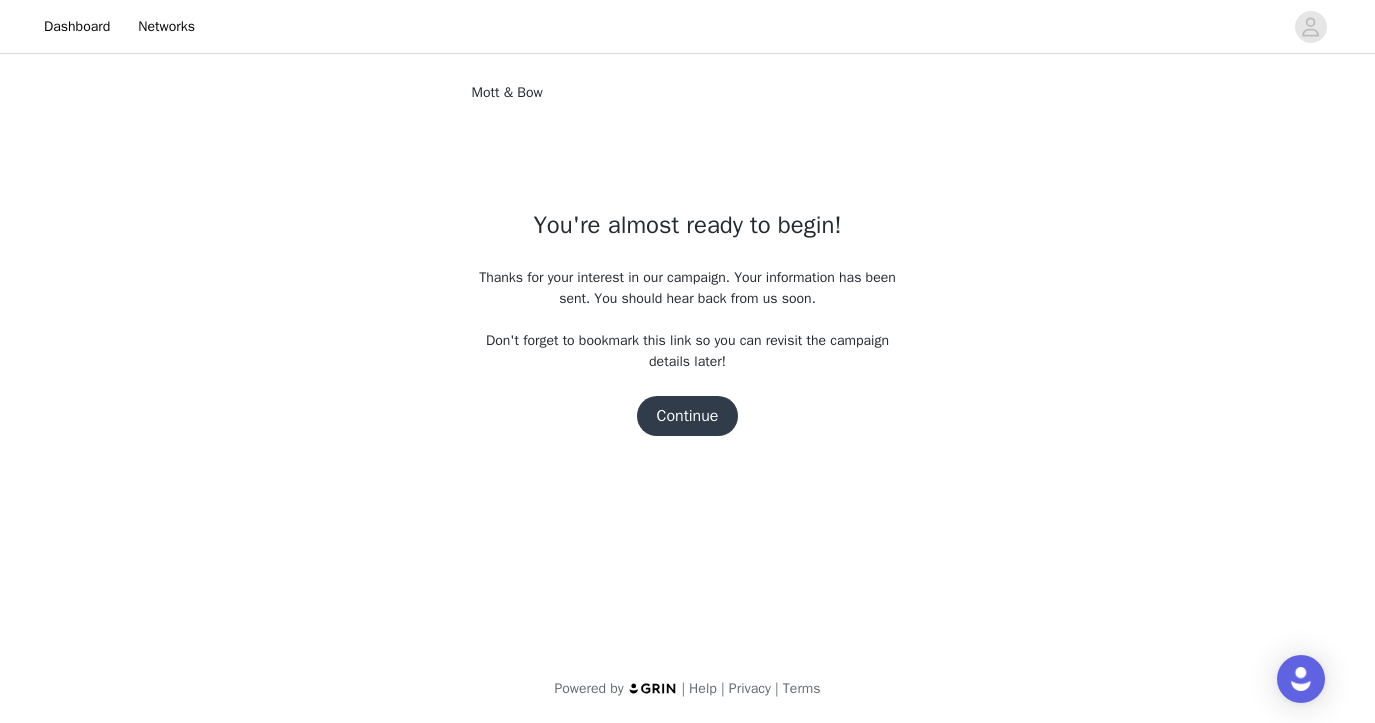 click on "Continue" at bounding box center (688, 416) 